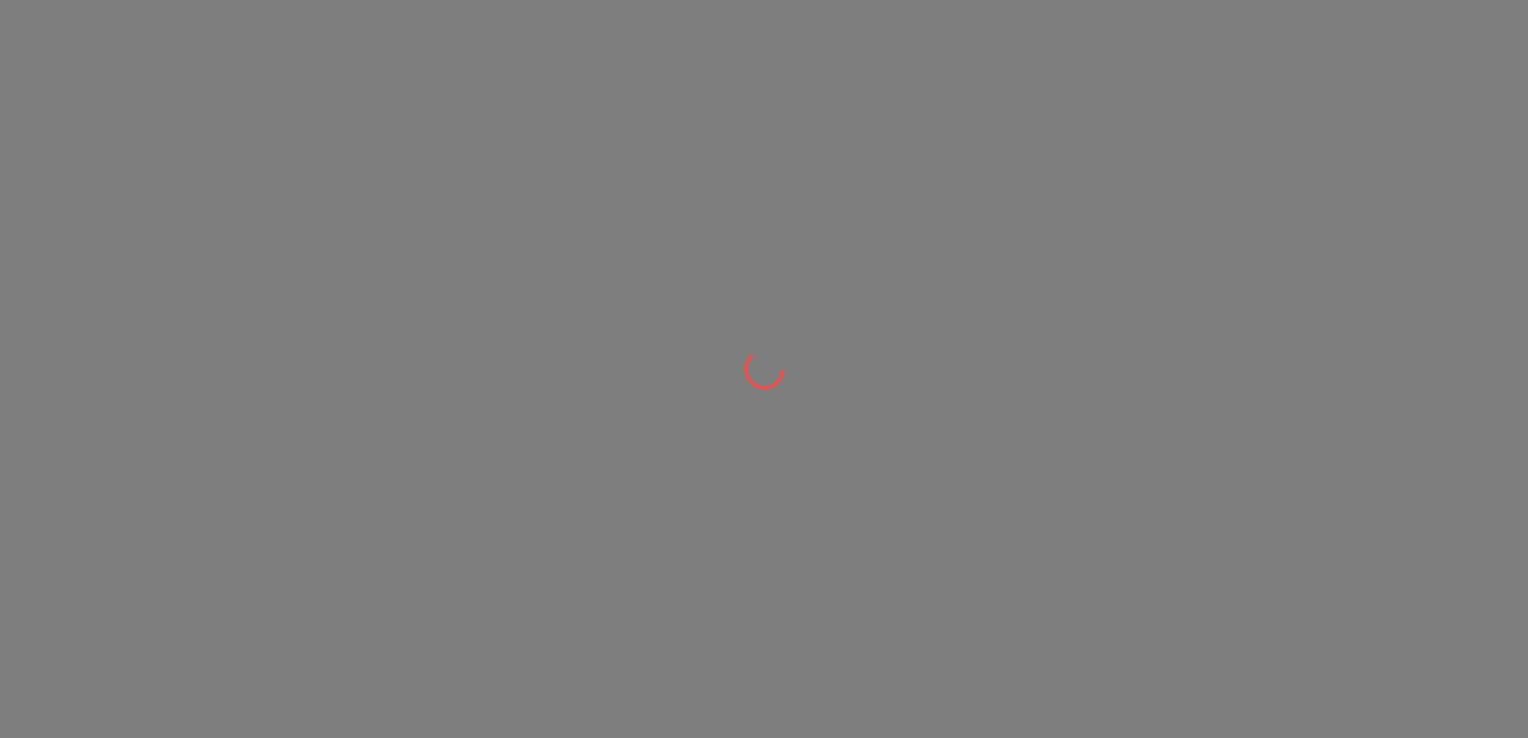 scroll, scrollTop: 0, scrollLeft: 0, axis: both 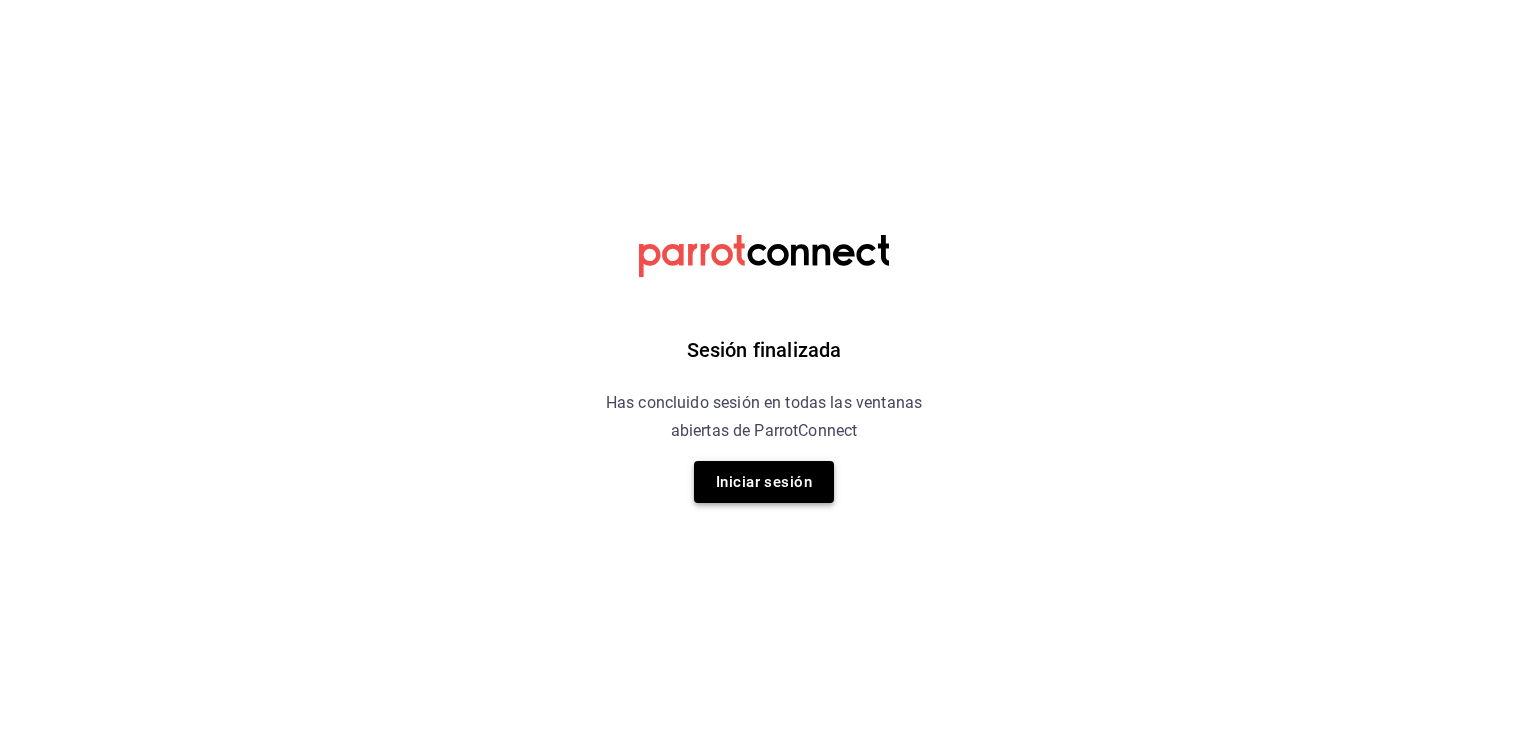 click on "Iniciar sesión" at bounding box center (764, 482) 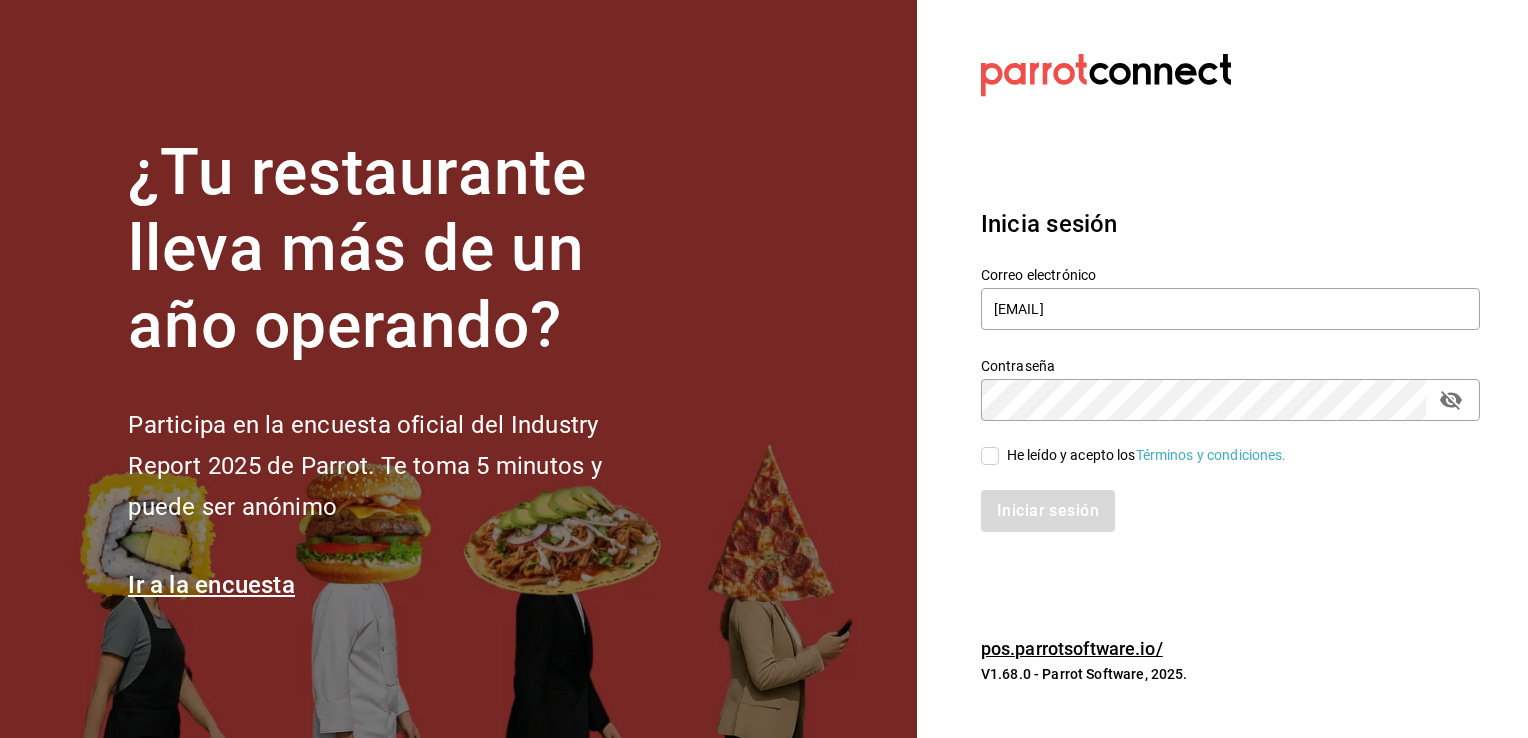 click on "He leído y acepto los  Términos y condiciones." at bounding box center [990, 456] 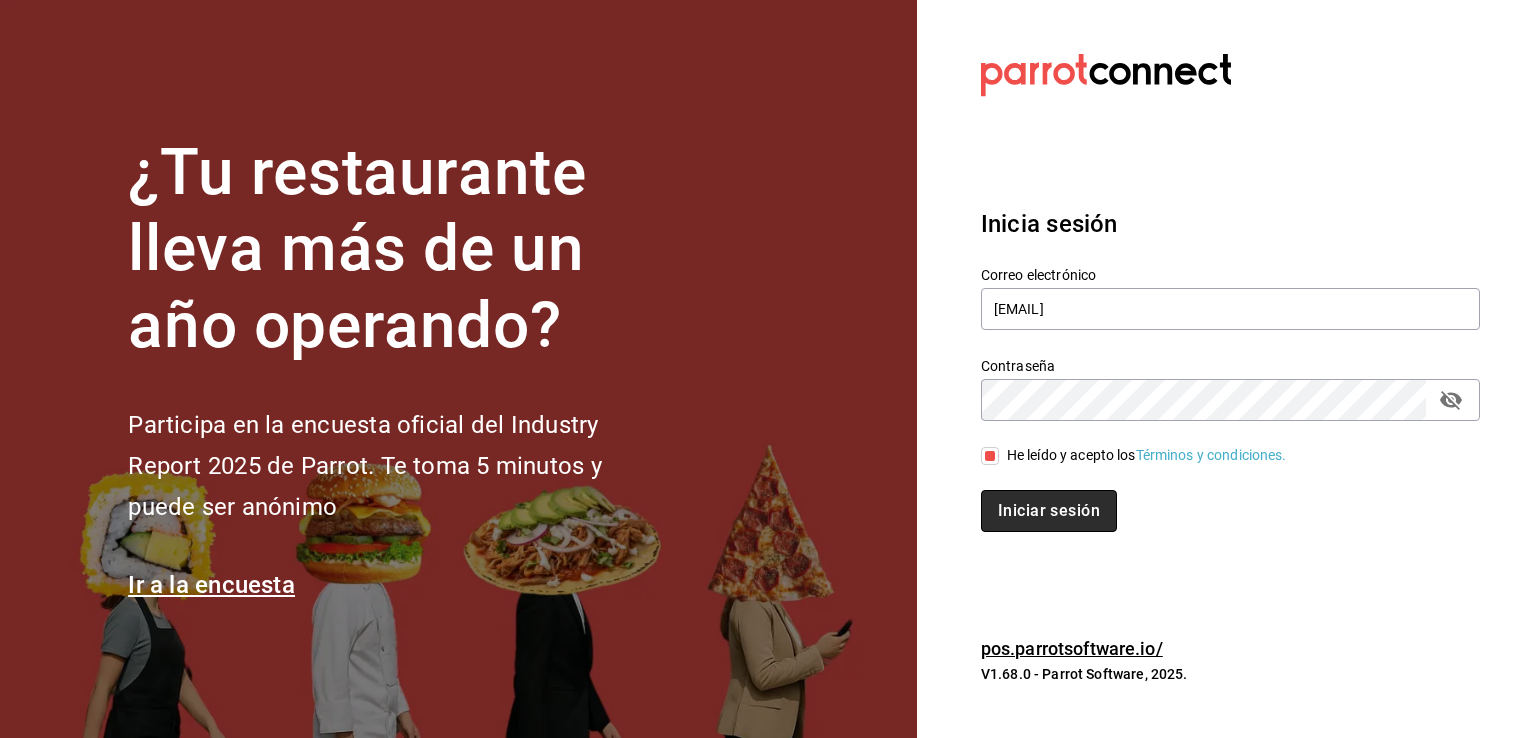 click on "Iniciar sesión" at bounding box center [1049, 511] 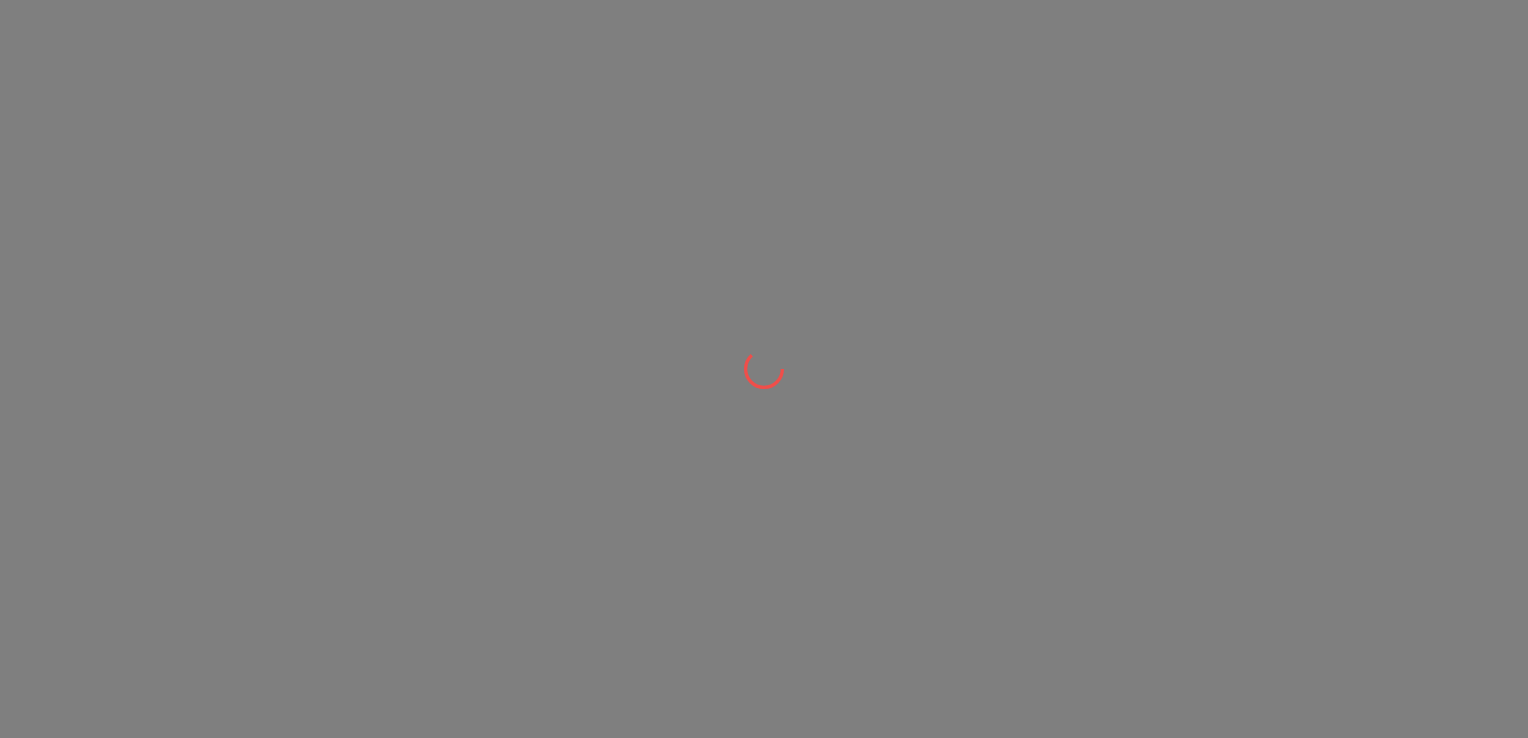 scroll, scrollTop: 0, scrollLeft: 0, axis: both 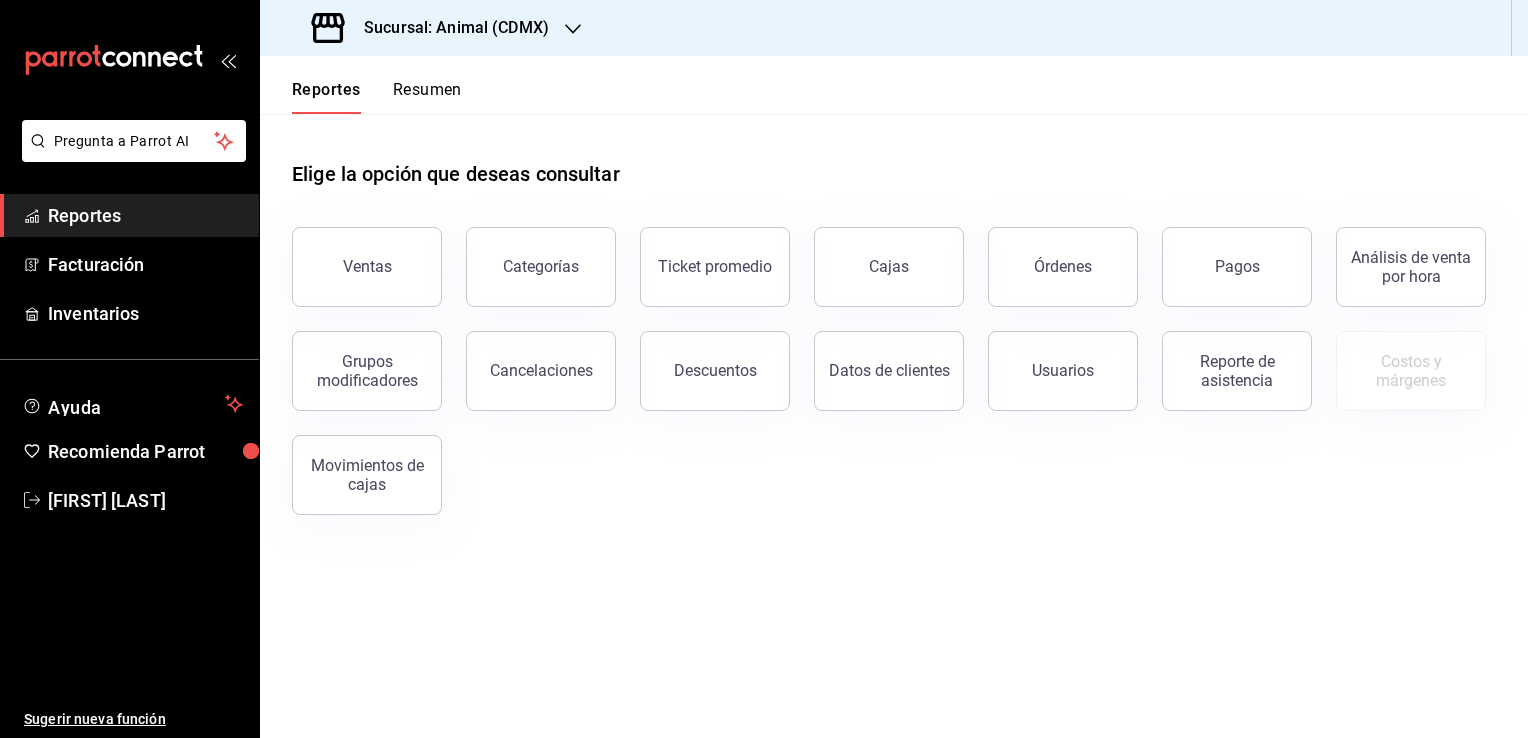 click on "Elige la opción que deseas consultar Ventas Categorías Ticket promedio Cajas Órdenes Pagos Análisis de venta por hora Grupos modificadores Cancelaciones Descuentos Datos de clientes Usuarios Reporte de asistencia Costos y márgenes Movimientos de cajas" at bounding box center (894, 426) 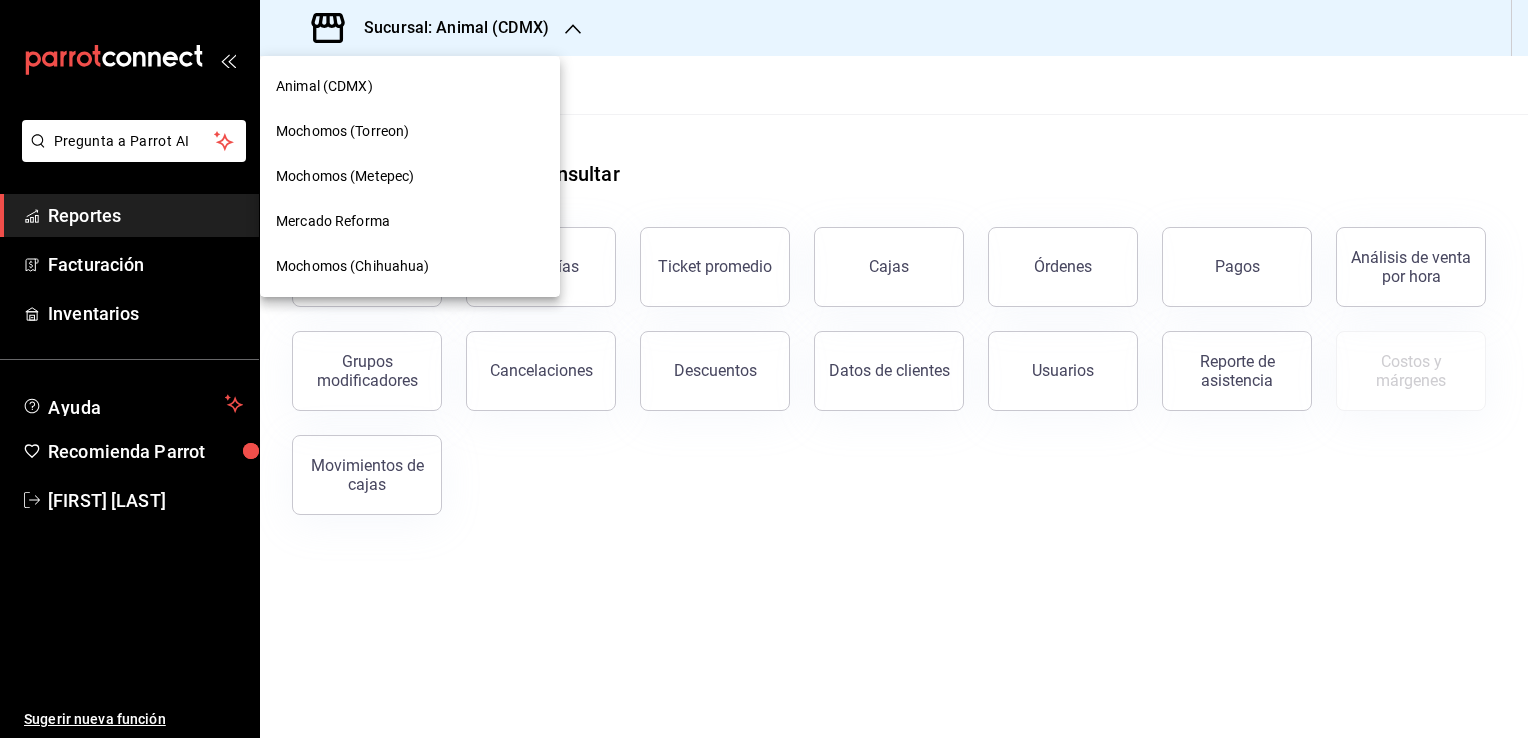 click on "Mochomos (Chihuahua)" at bounding box center [353, 266] 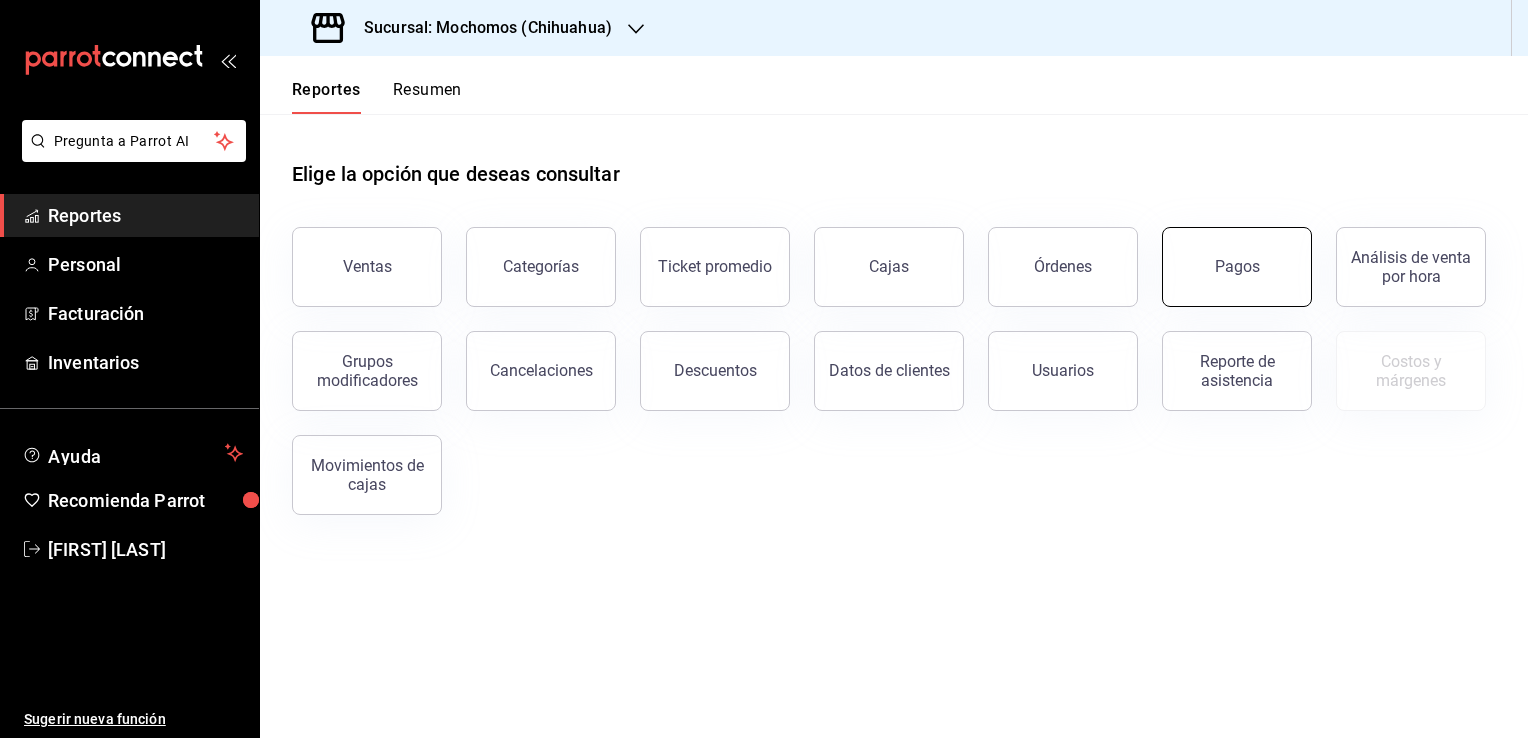 click on "Pagos" at bounding box center (1237, 266) 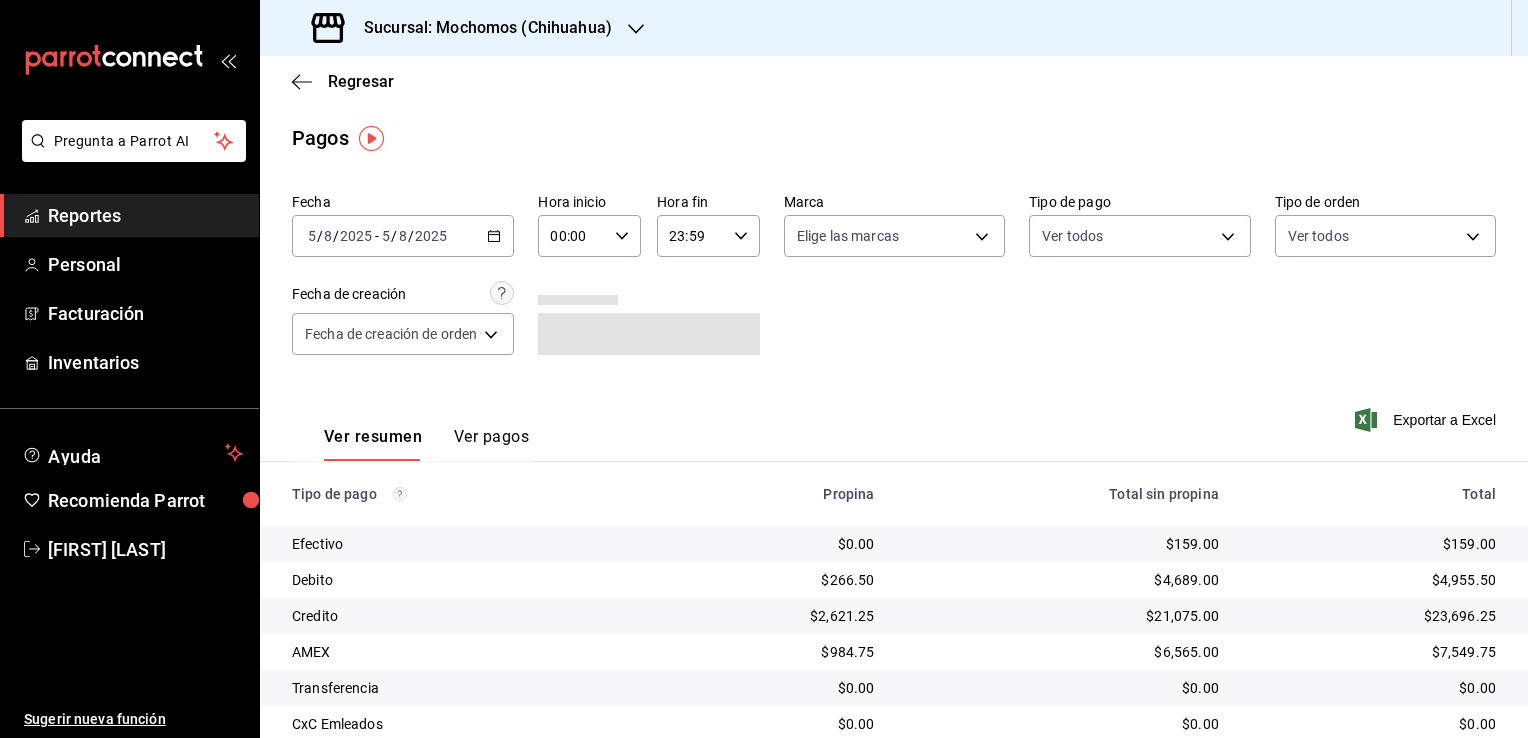 click 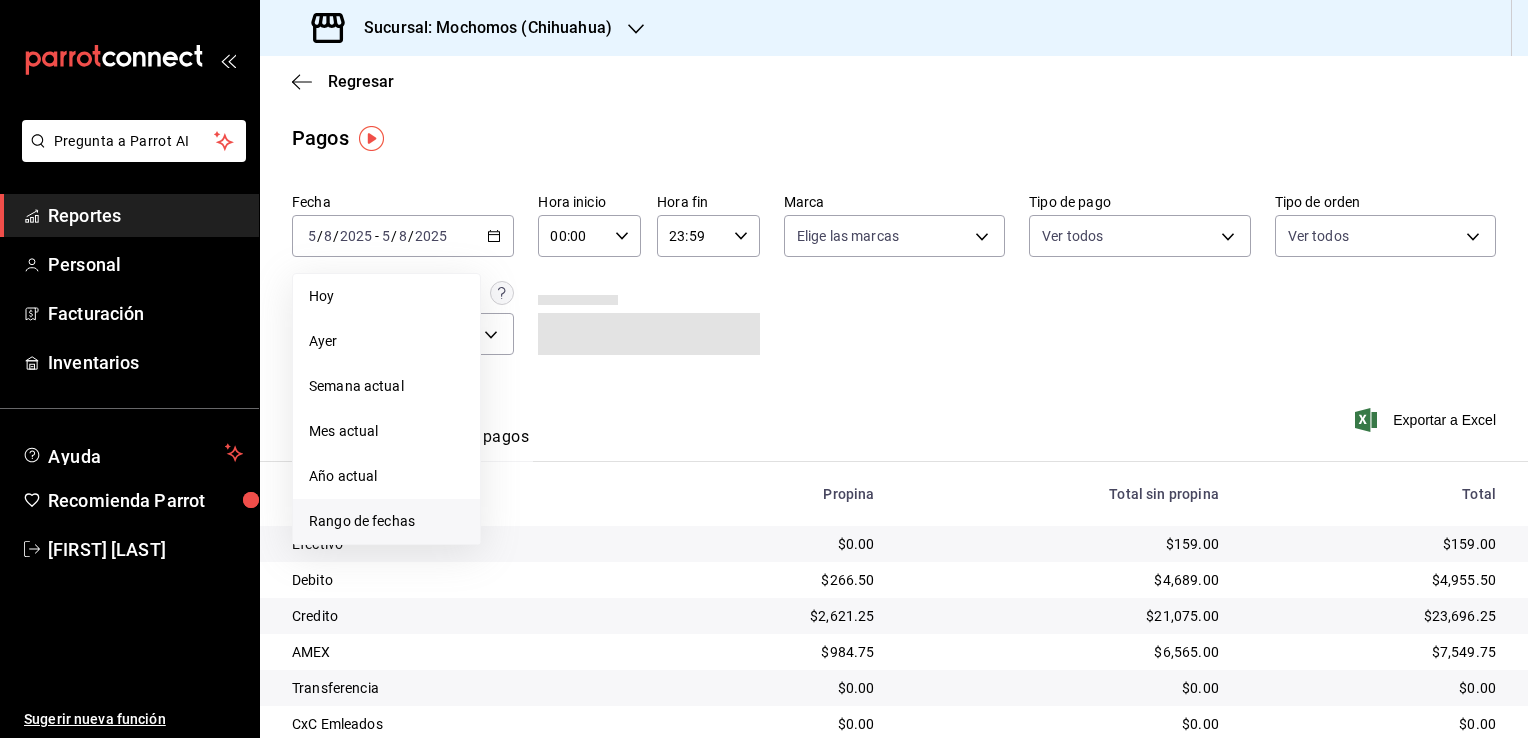 click on "Rango de fechas" at bounding box center (386, 521) 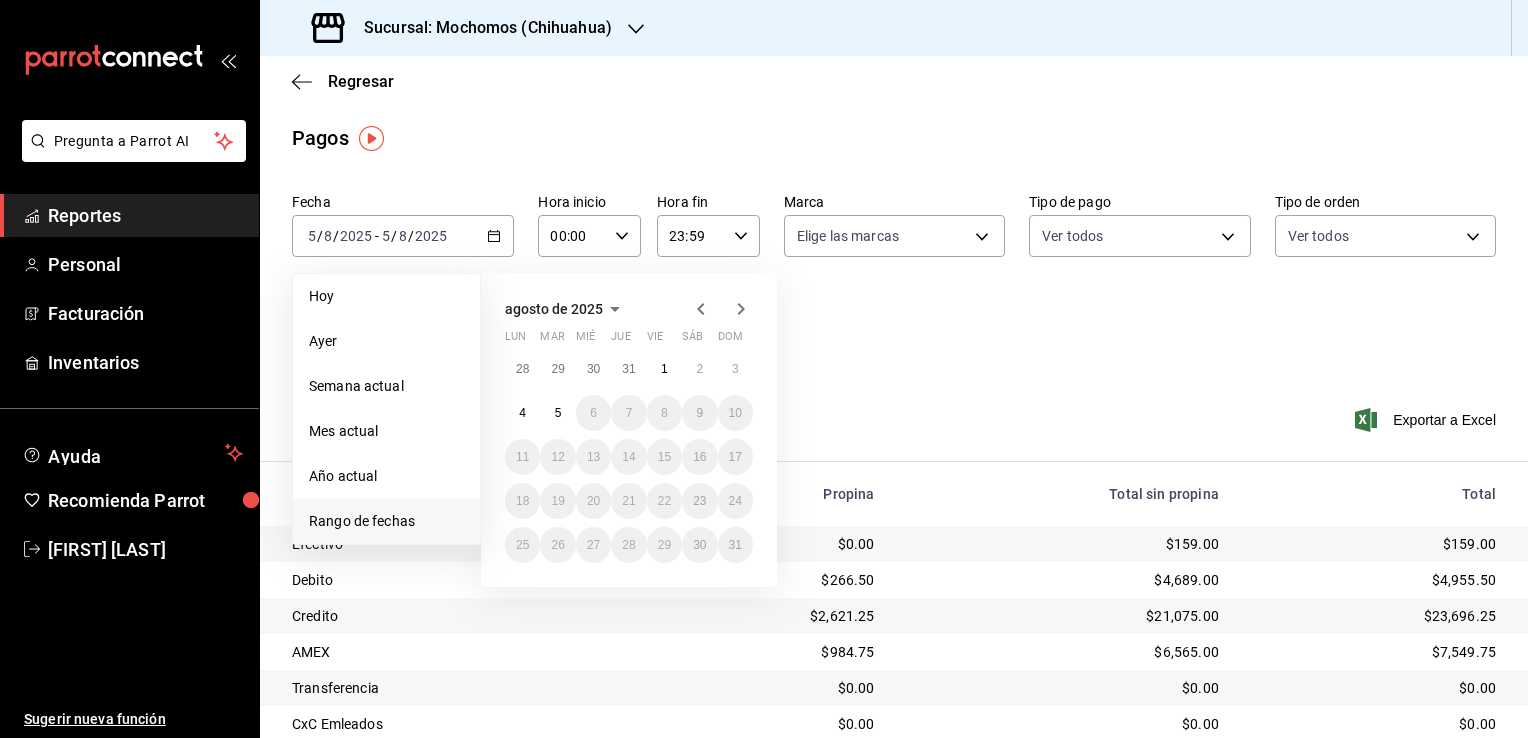 click 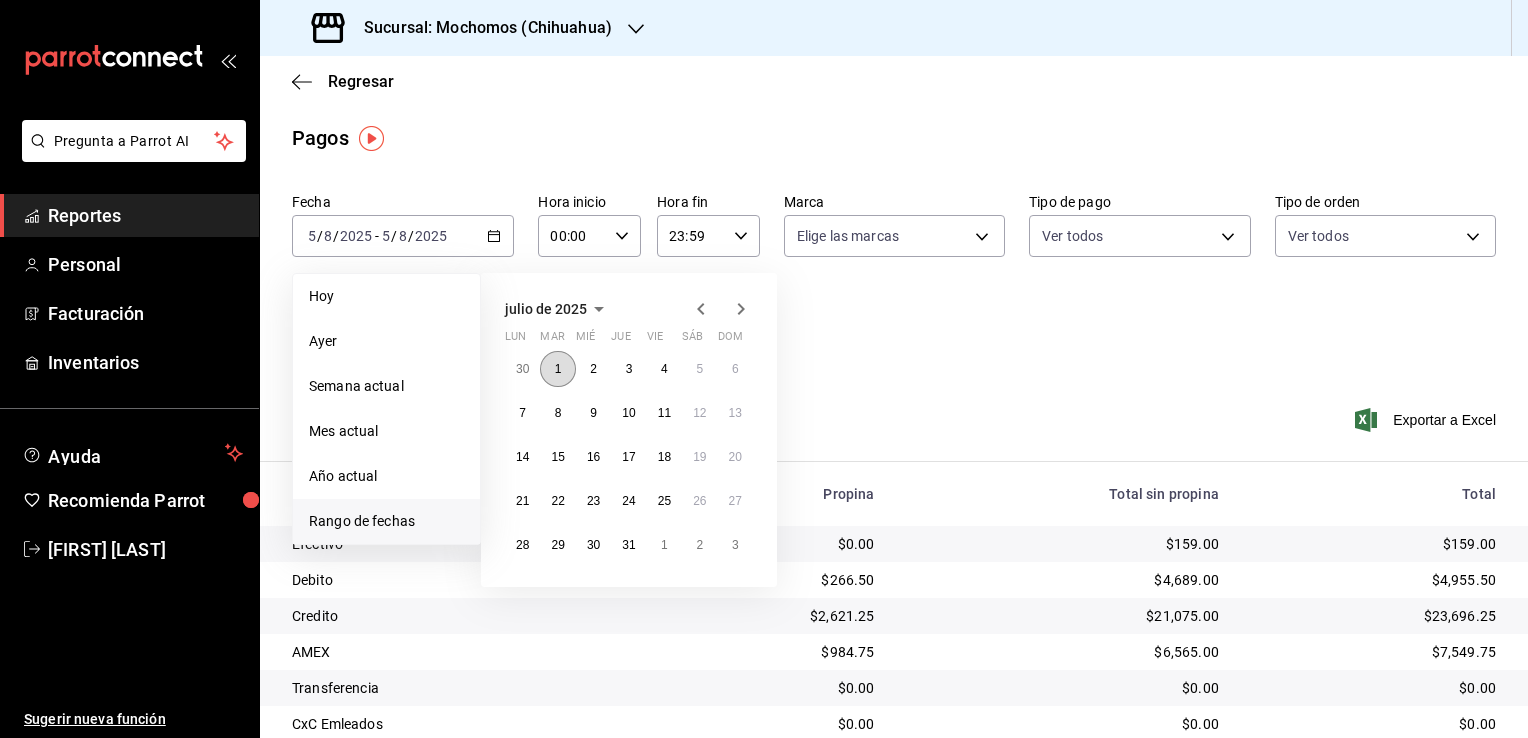 click on "1" at bounding box center [557, 369] 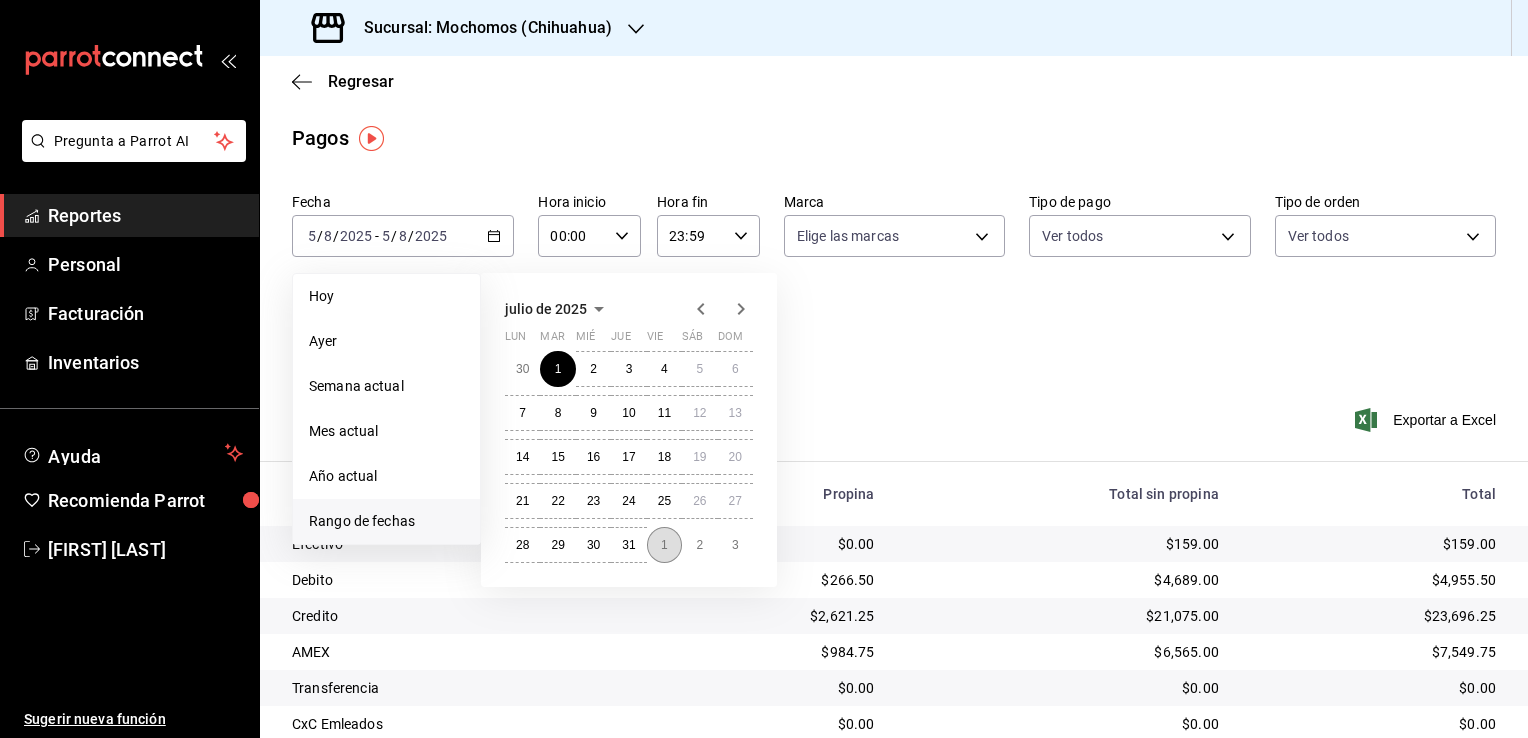 click on "1" at bounding box center (664, 545) 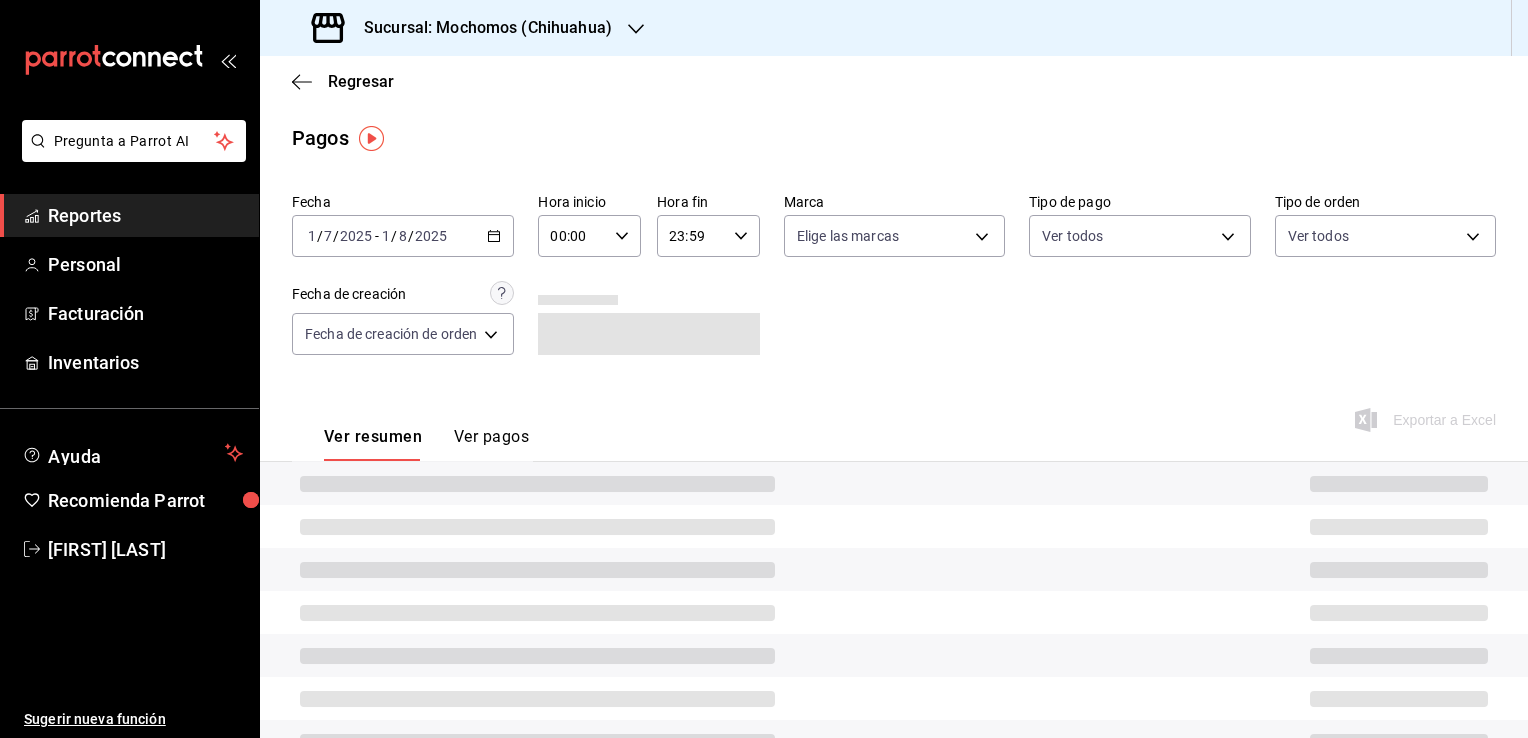 click 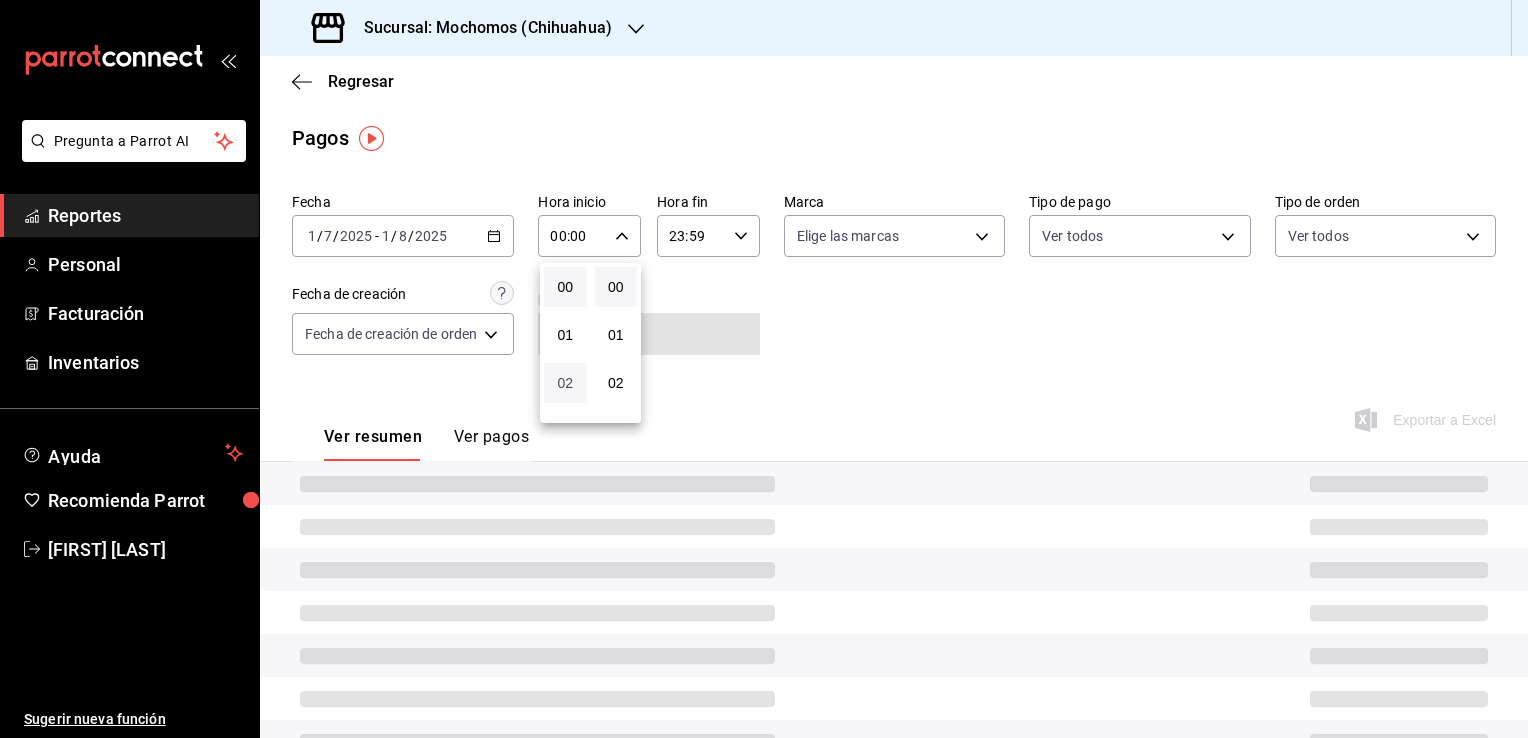 click on "02" at bounding box center (565, 383) 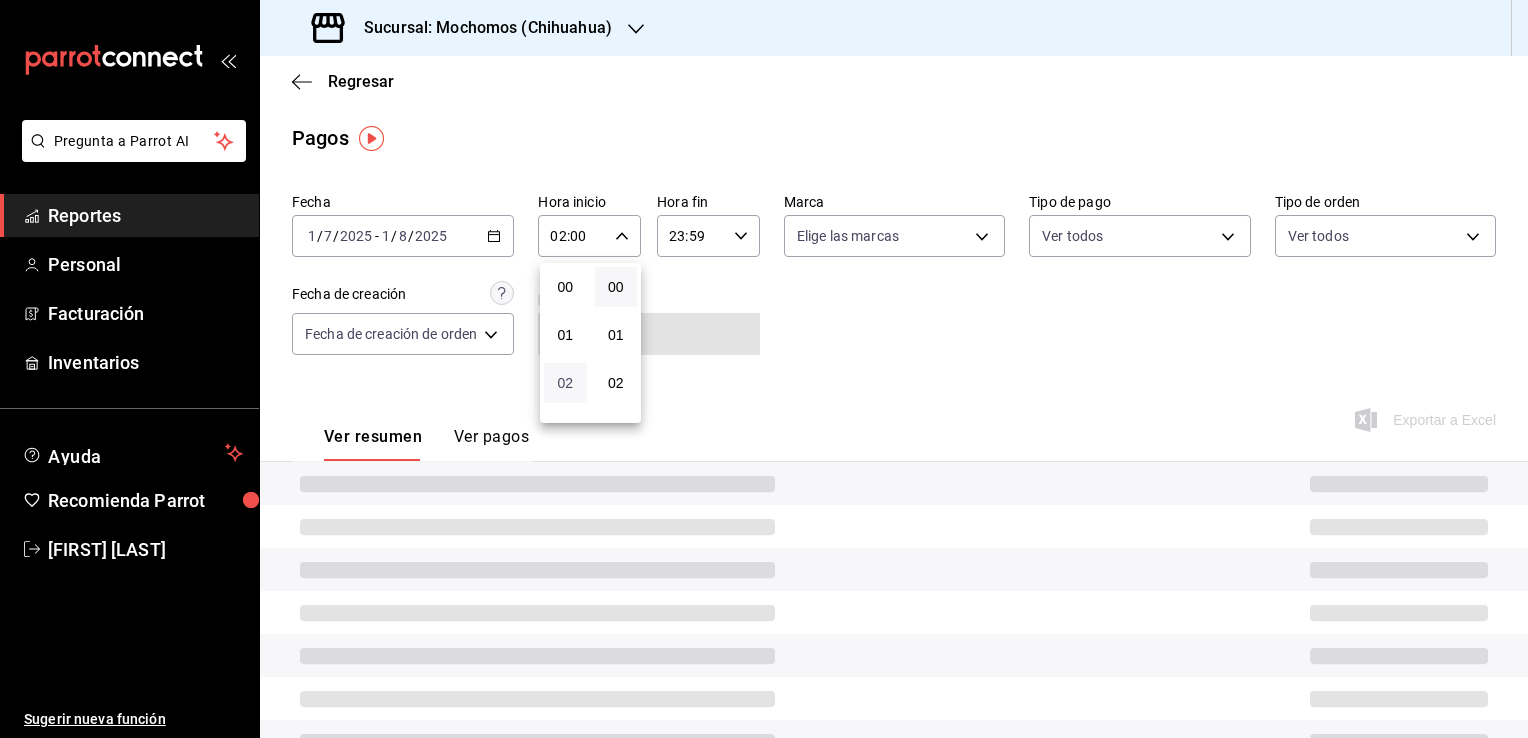 type 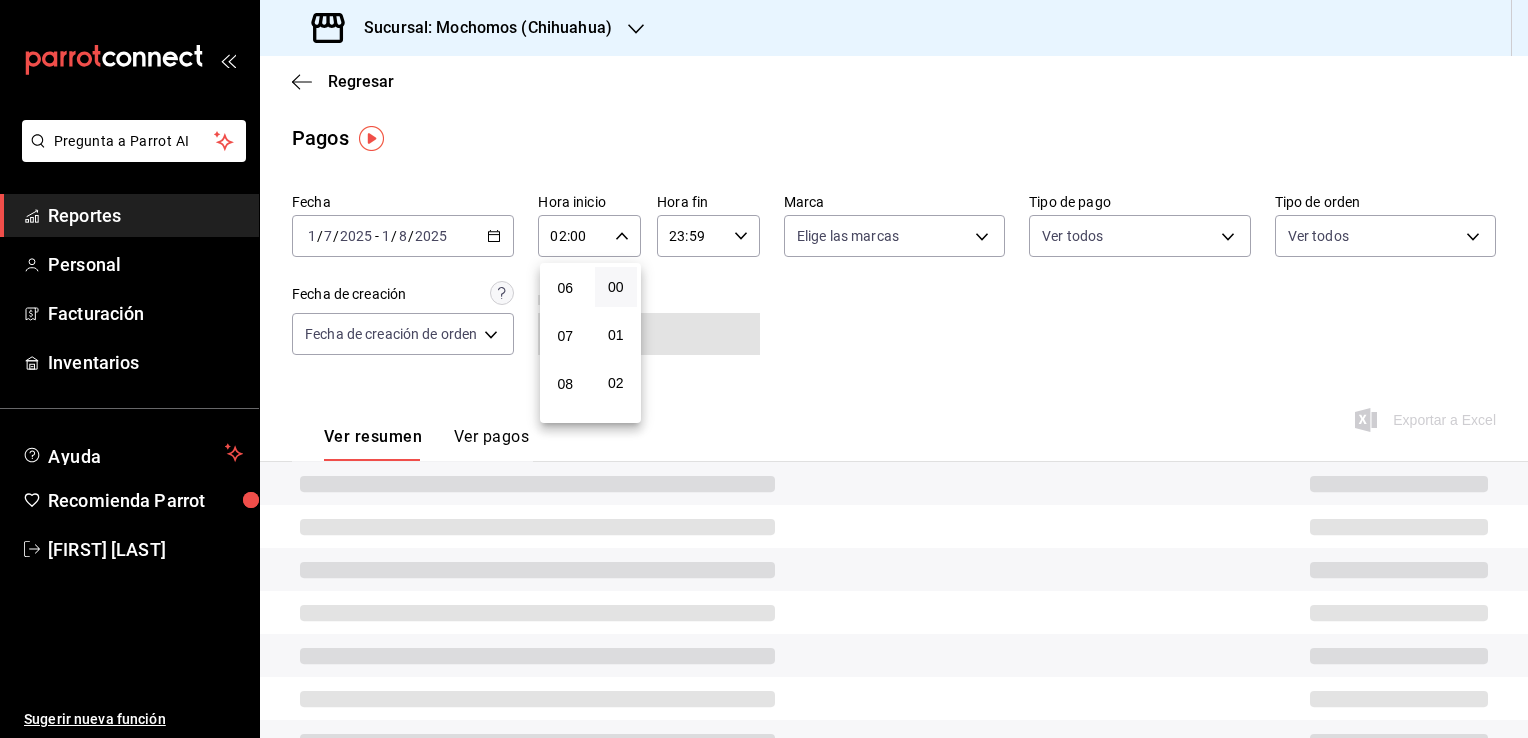 scroll, scrollTop: 280, scrollLeft: 0, axis: vertical 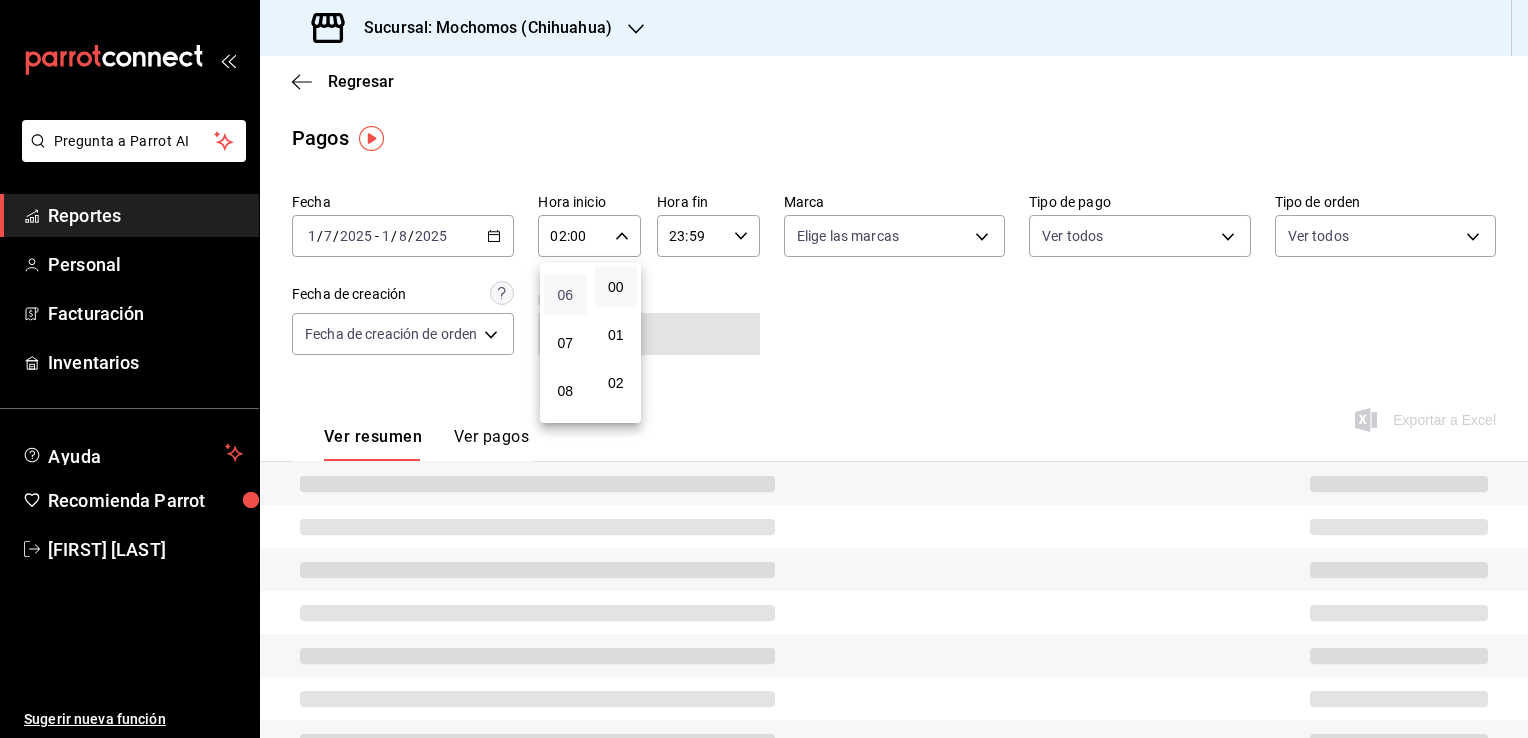 click on "06" at bounding box center [565, 295] 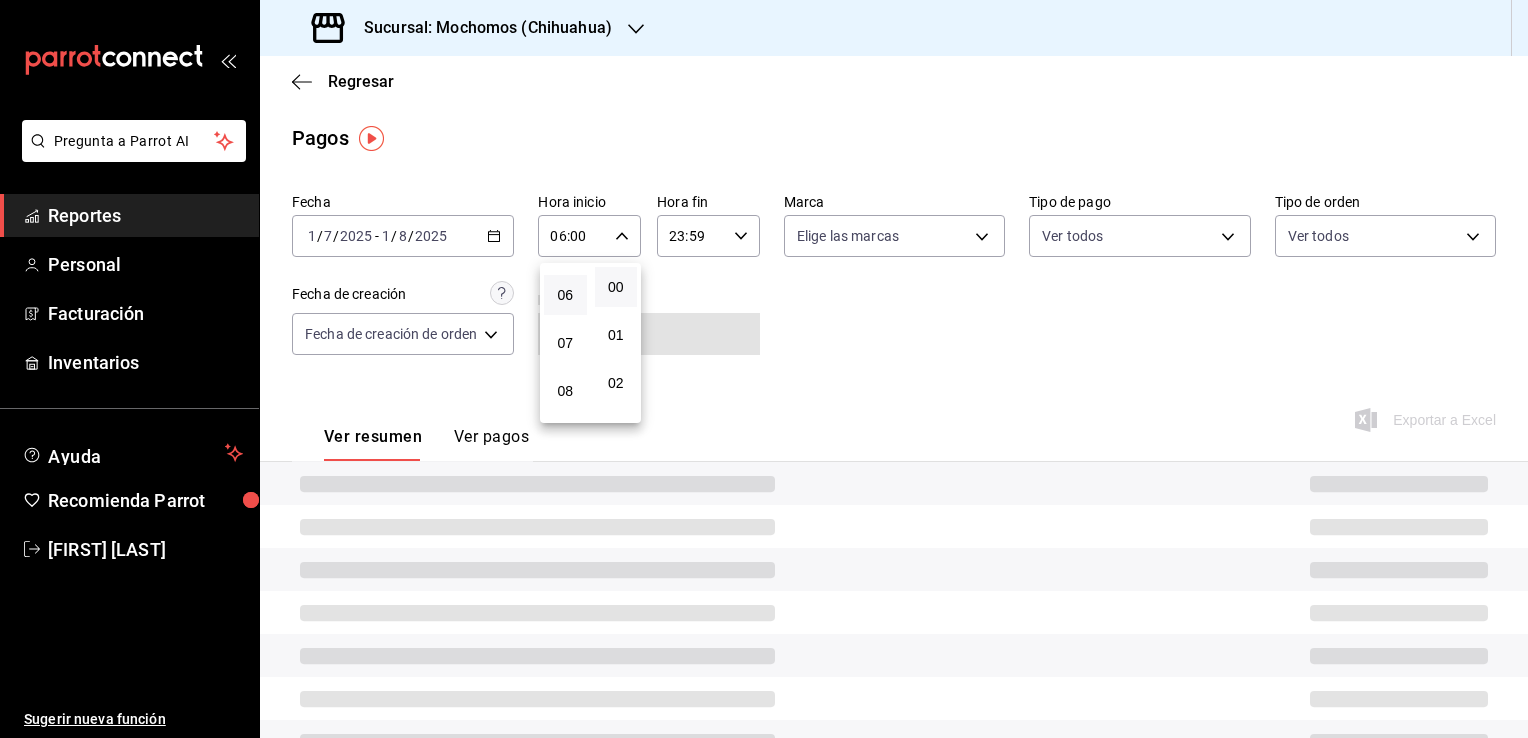 click at bounding box center [764, 369] 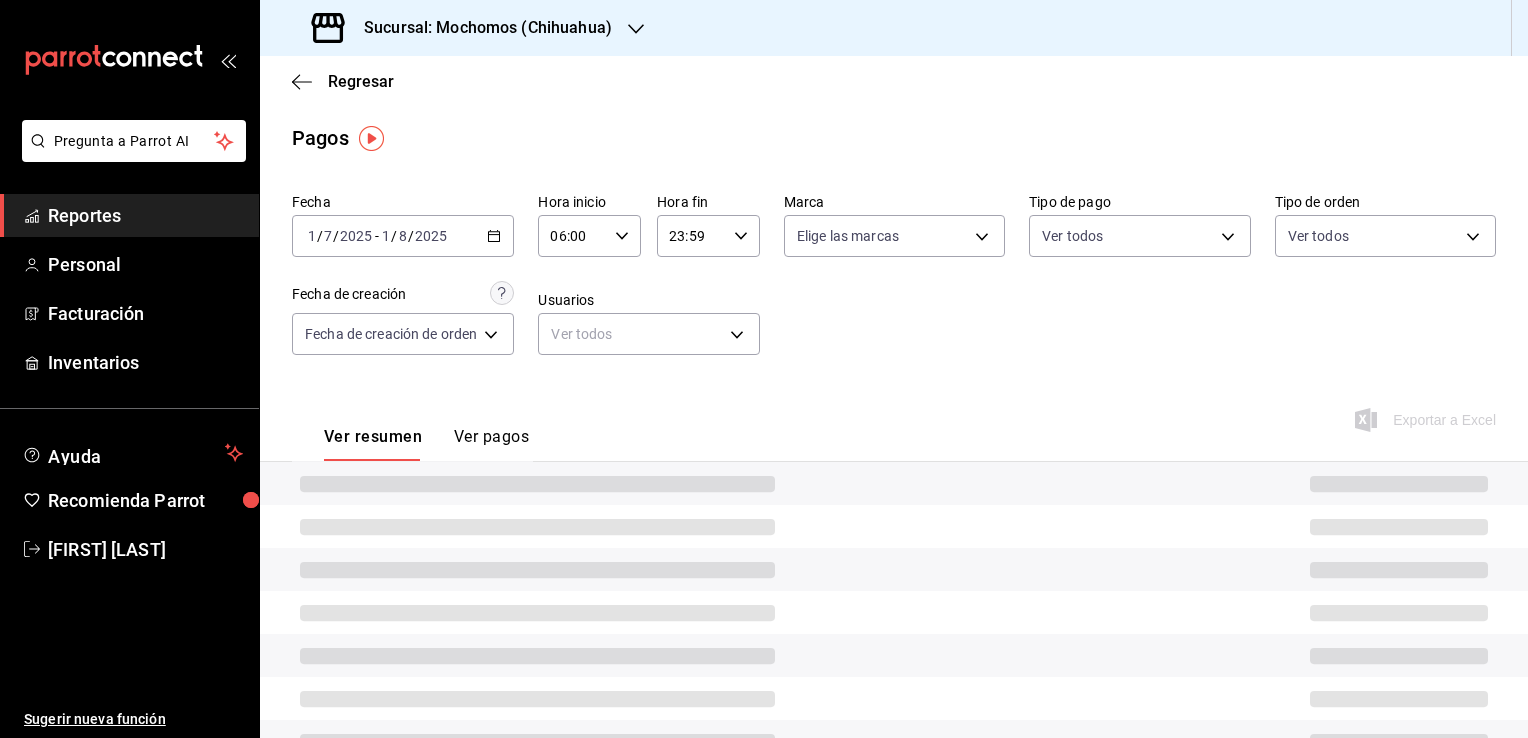 click 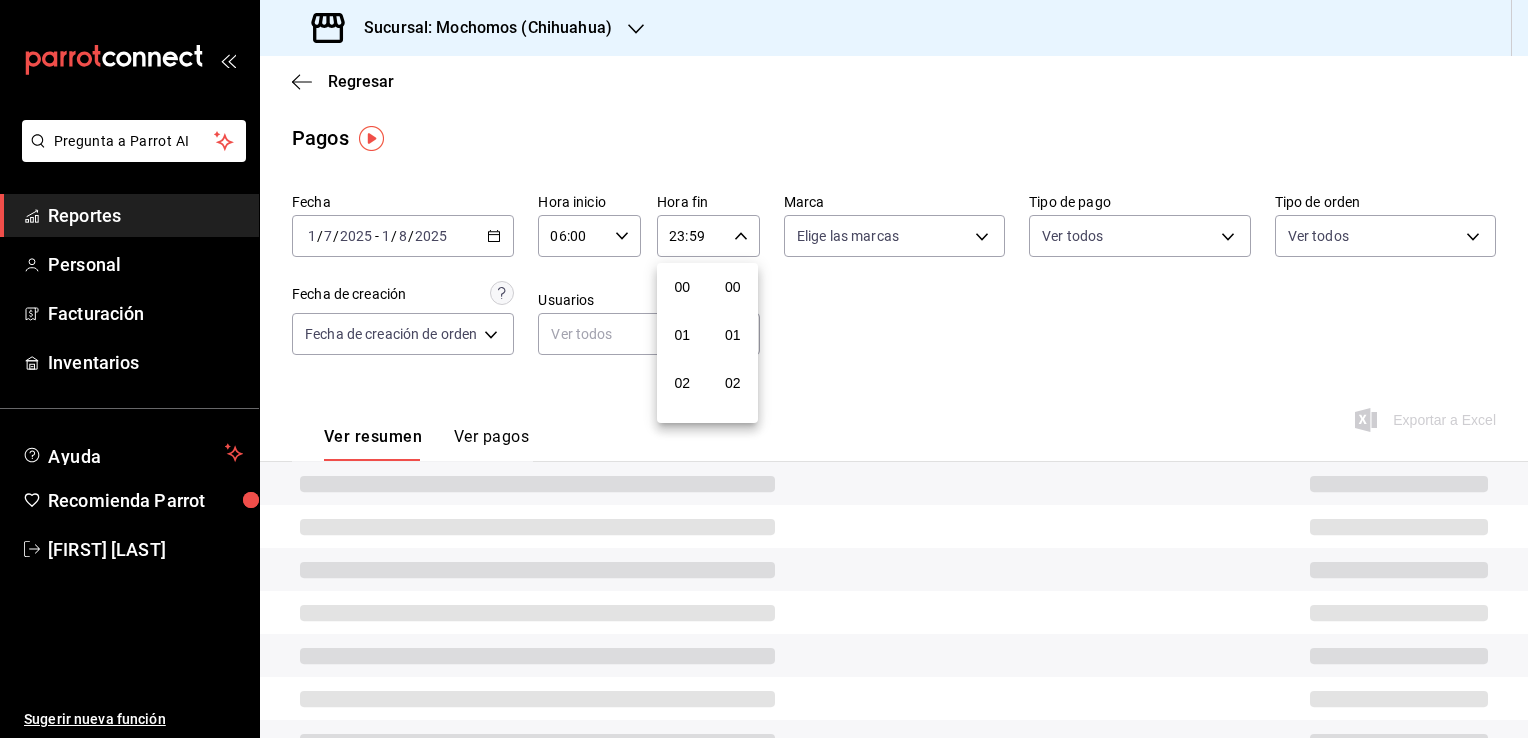 scroll, scrollTop: 1011, scrollLeft: 0, axis: vertical 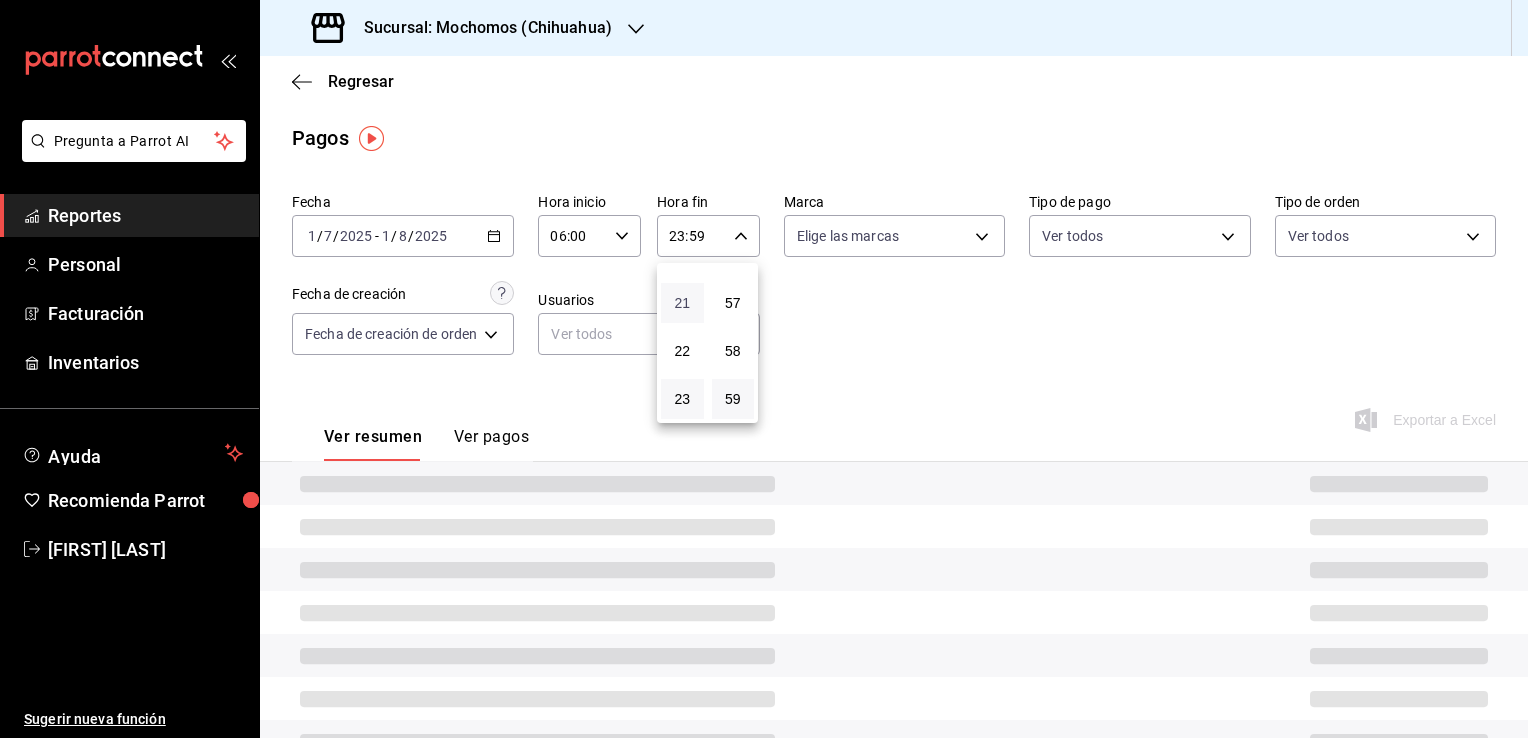 click on "21" at bounding box center (682, 303) 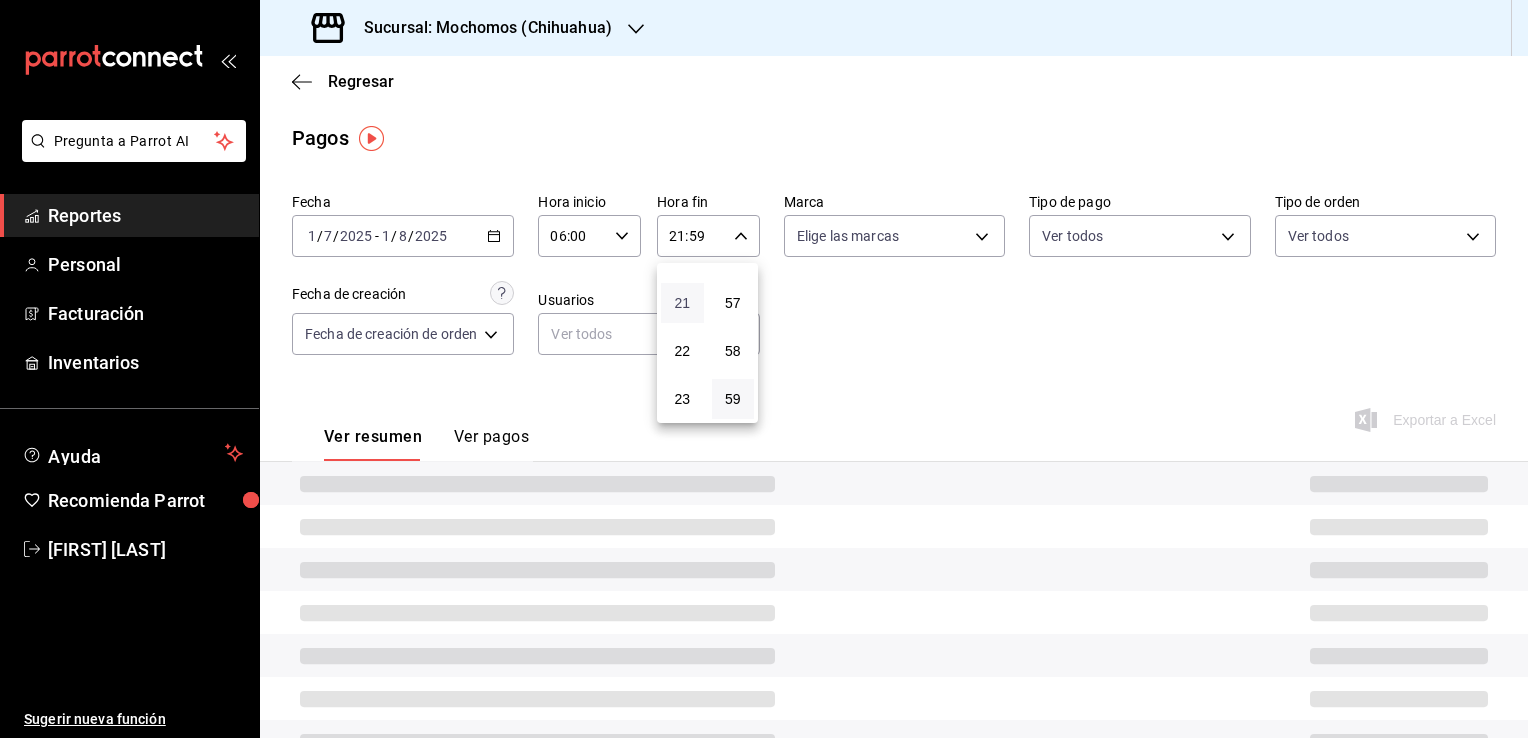 type 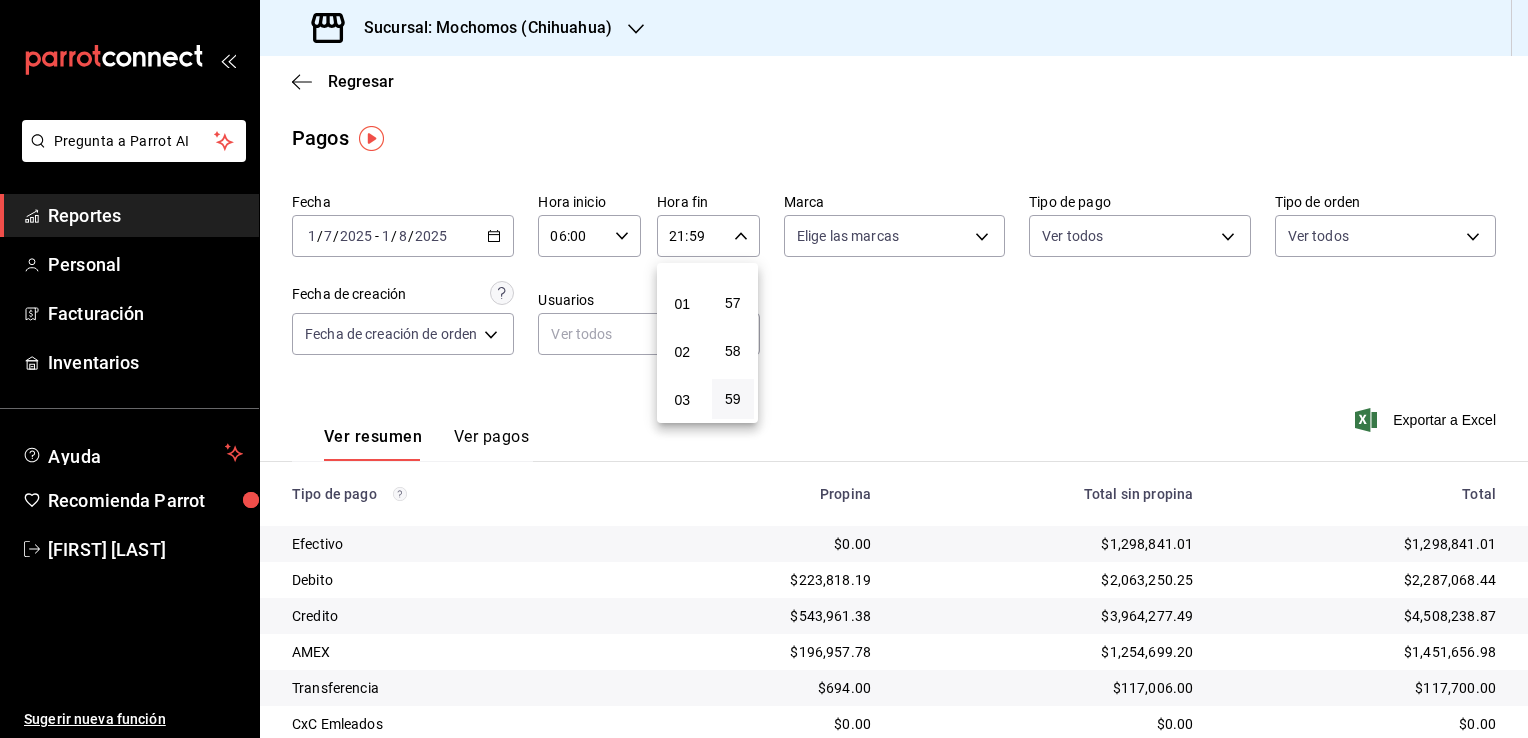 scroll, scrollTop: 171, scrollLeft: 0, axis: vertical 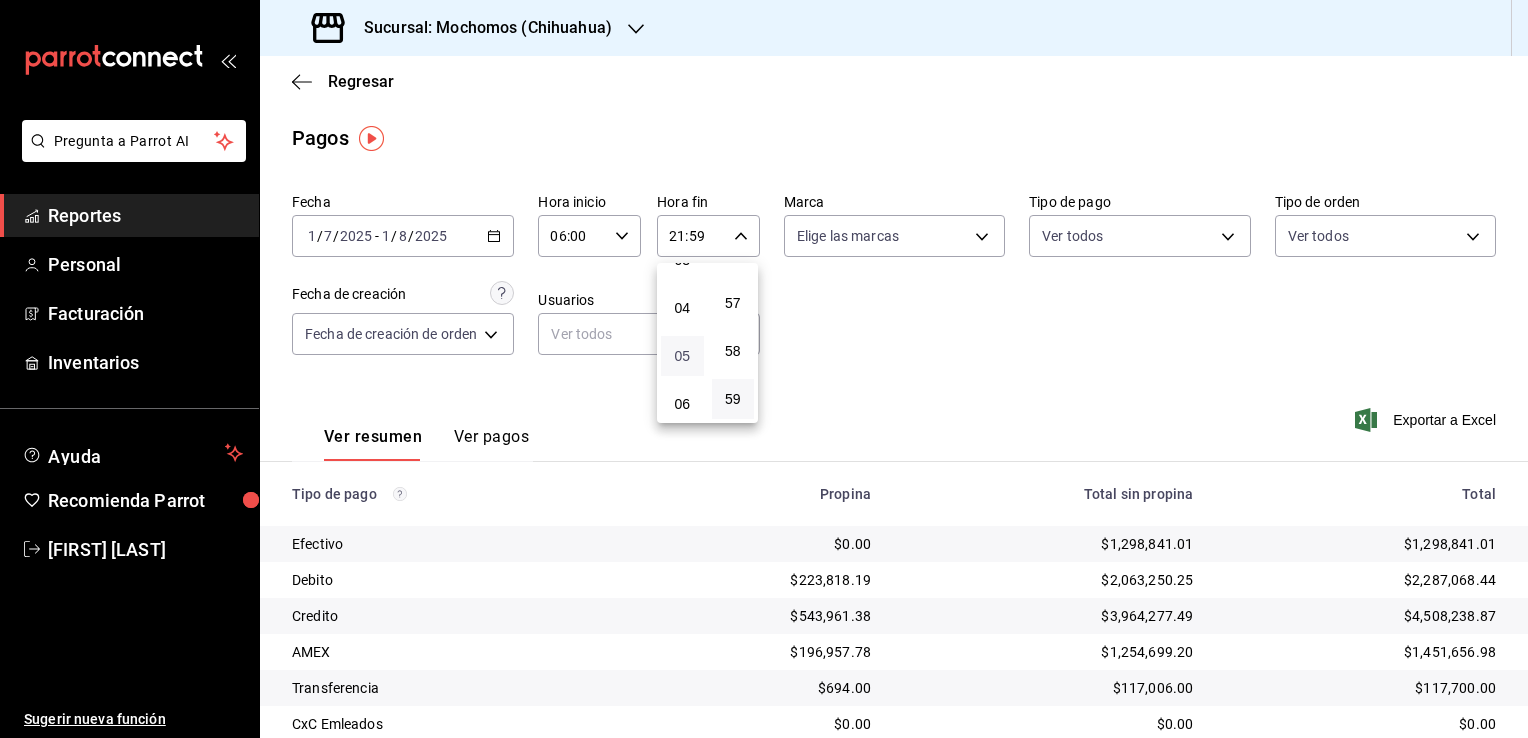 click on "05" at bounding box center [682, 356] 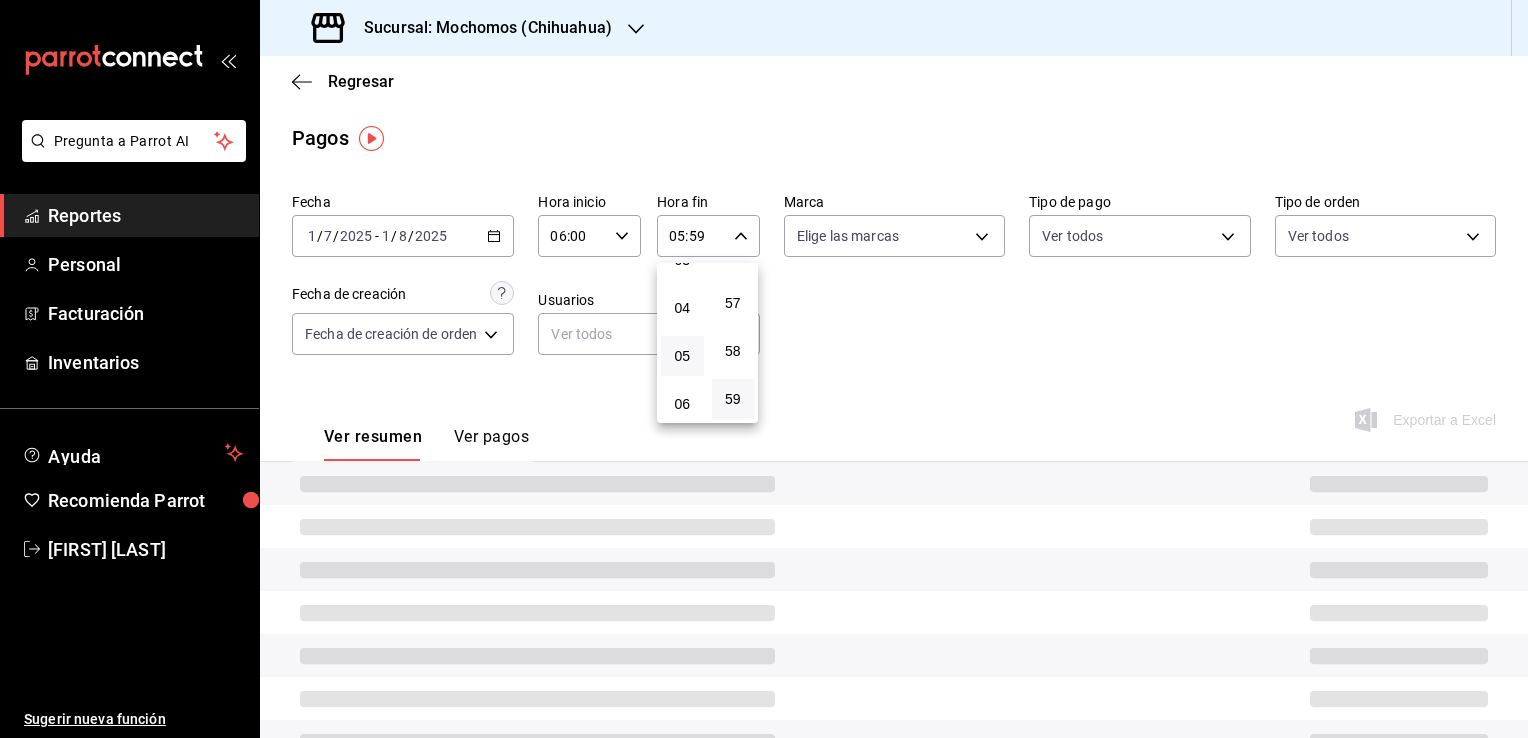 click at bounding box center [764, 369] 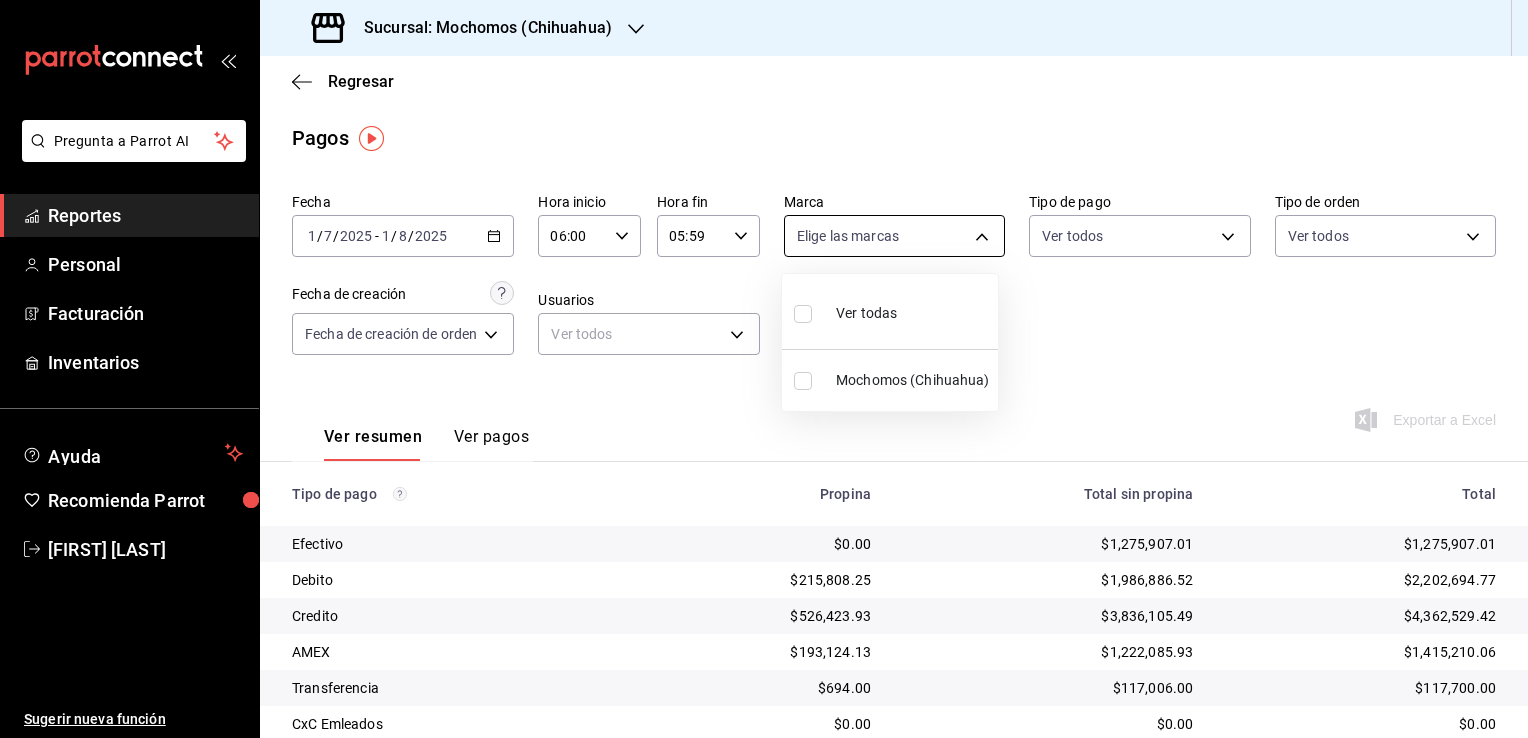 click on "Pregunta a Parrot AI Reportes   Personal   Facturación   Inventarios   Ayuda Recomienda Parrot   [FIRST] [LAST]   Sugerir nueva función   Sucursal: Mochomos (Chihuahua) Regresar Pagos Fecha [DATE] [DATE] / [DATE] [DATE] - [DATE] [DATE] [DATE] / [DATE] [DATE] Hora inicio 06:00 Hora inicio Hora fin 05:59 Hora fin Marca Elige las marcas Tipo de pago Ver todos Tipo de orden Ver todos Fecha de creación   Fecha de creación de orden ORDER Usuarios Ver todos null Ver resumen Ver pagos Exportar a Excel Tipo de pago   Propina Total sin propina Total Efectivo $0.00 $1,275,907.01 $1,275,907.01 Debito $215,808.25 $1,986,886.52 $2,202,694.77 Credito $526,423.93 $3,836,105.49 $4,362,529.42 AMEX $193,124.13 $1,222,085.93 $1,415,210.06 Transferencia $694.00 $117,006.00 $117,700.00 CxC Emleados $0.00 $0.00 $0.00 CxC Clientes $1,055.55 $7,037.00 $8,092.55 Total $937,105.86 $8,445,027.95 $9,382,133.81 GANA 1 MES GRATIS EN TU SUSCRIPCIÓN AQUÍ Ver video tutorial Ir a video Pregunta a Parrot AI Reportes   Personal" at bounding box center [764, 369] 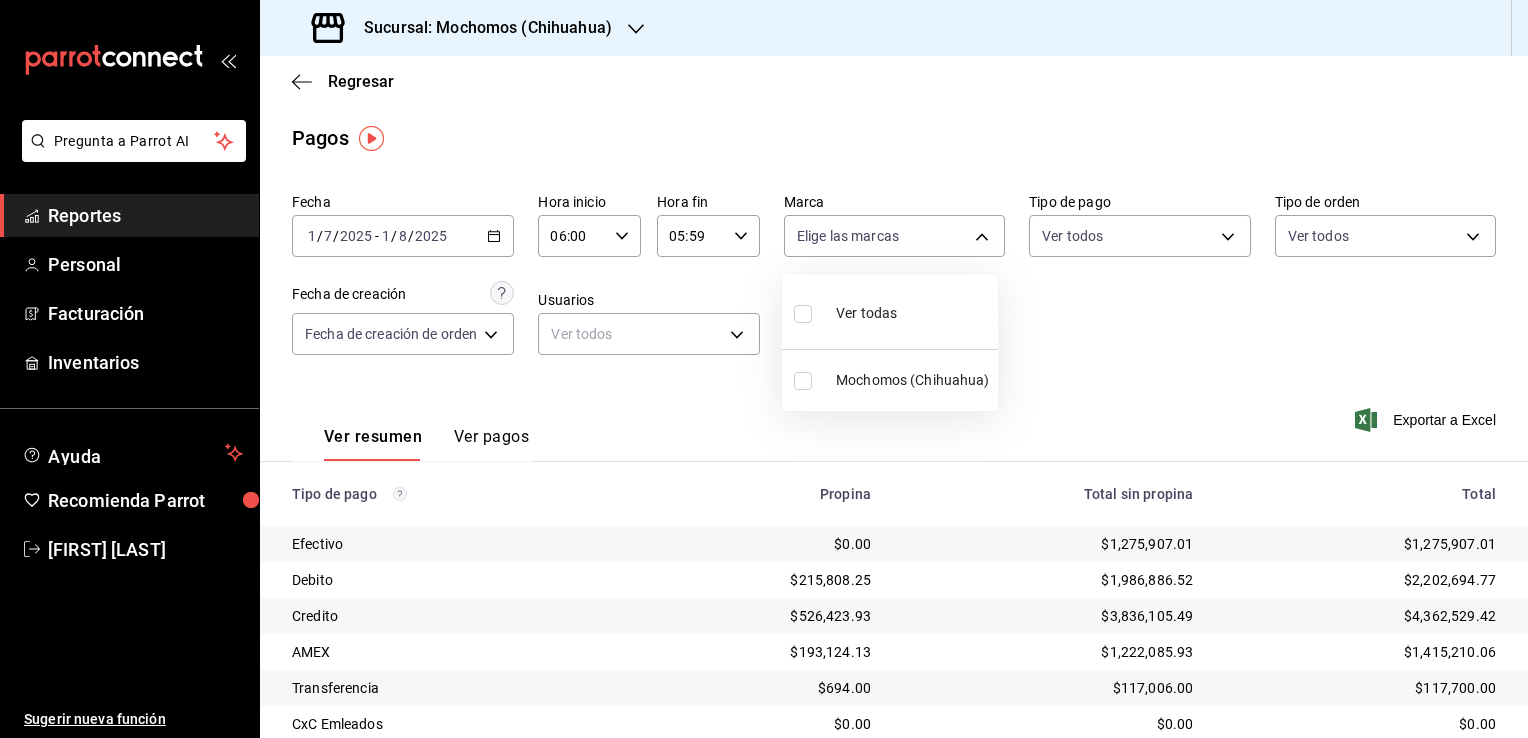 click on "Ver todas" at bounding box center [866, 313] 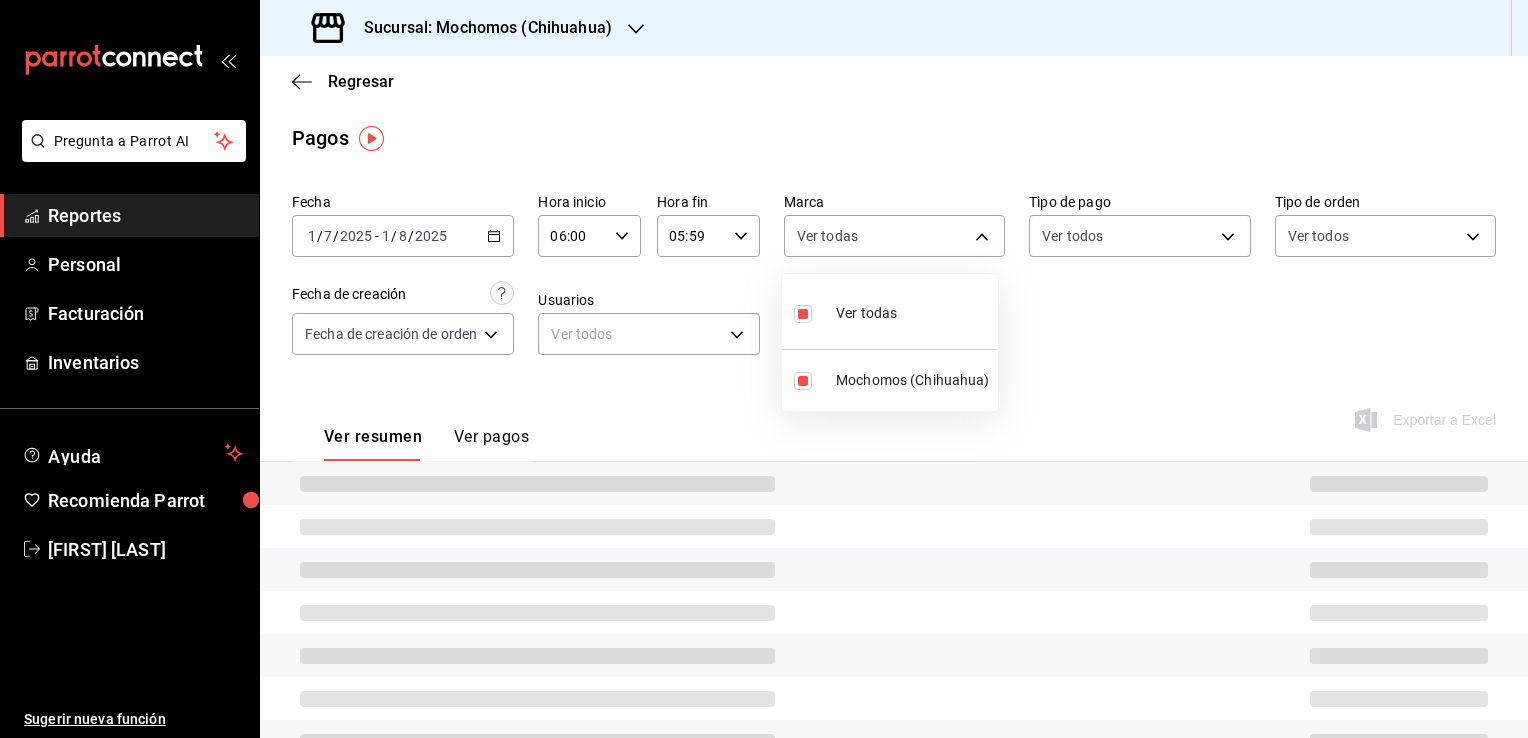 click at bounding box center (764, 369) 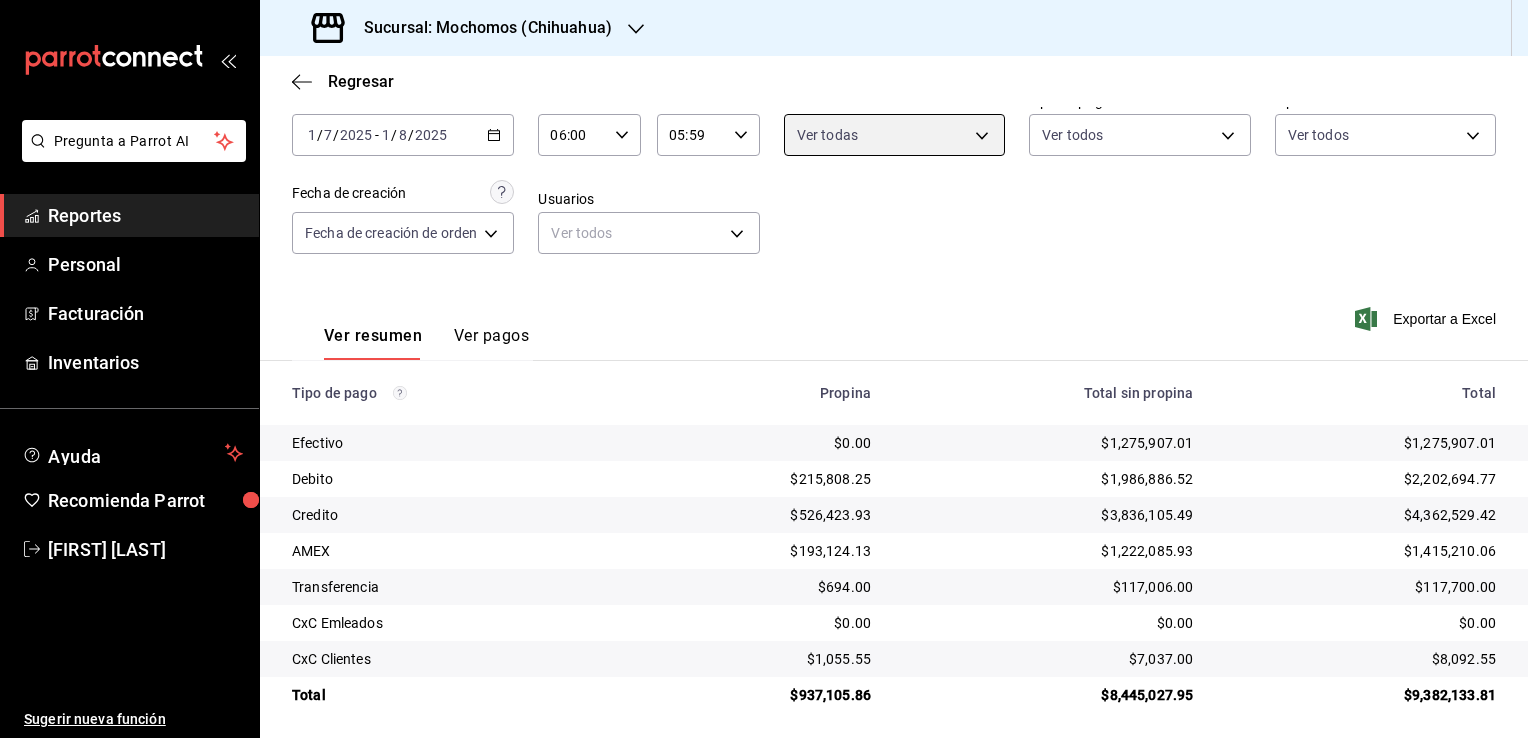 scroll, scrollTop: 108, scrollLeft: 0, axis: vertical 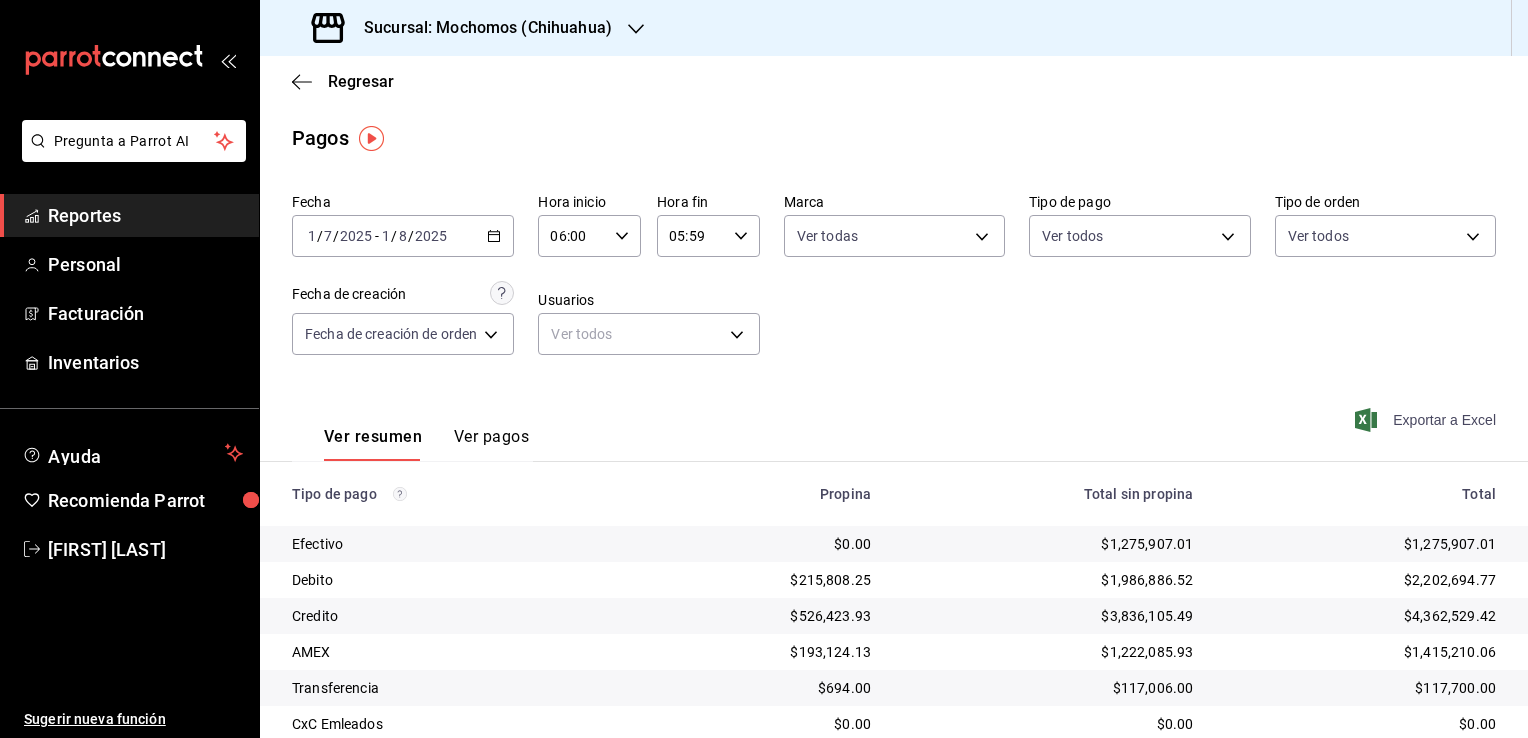 click on "Exportar a Excel" at bounding box center (1427, 420) 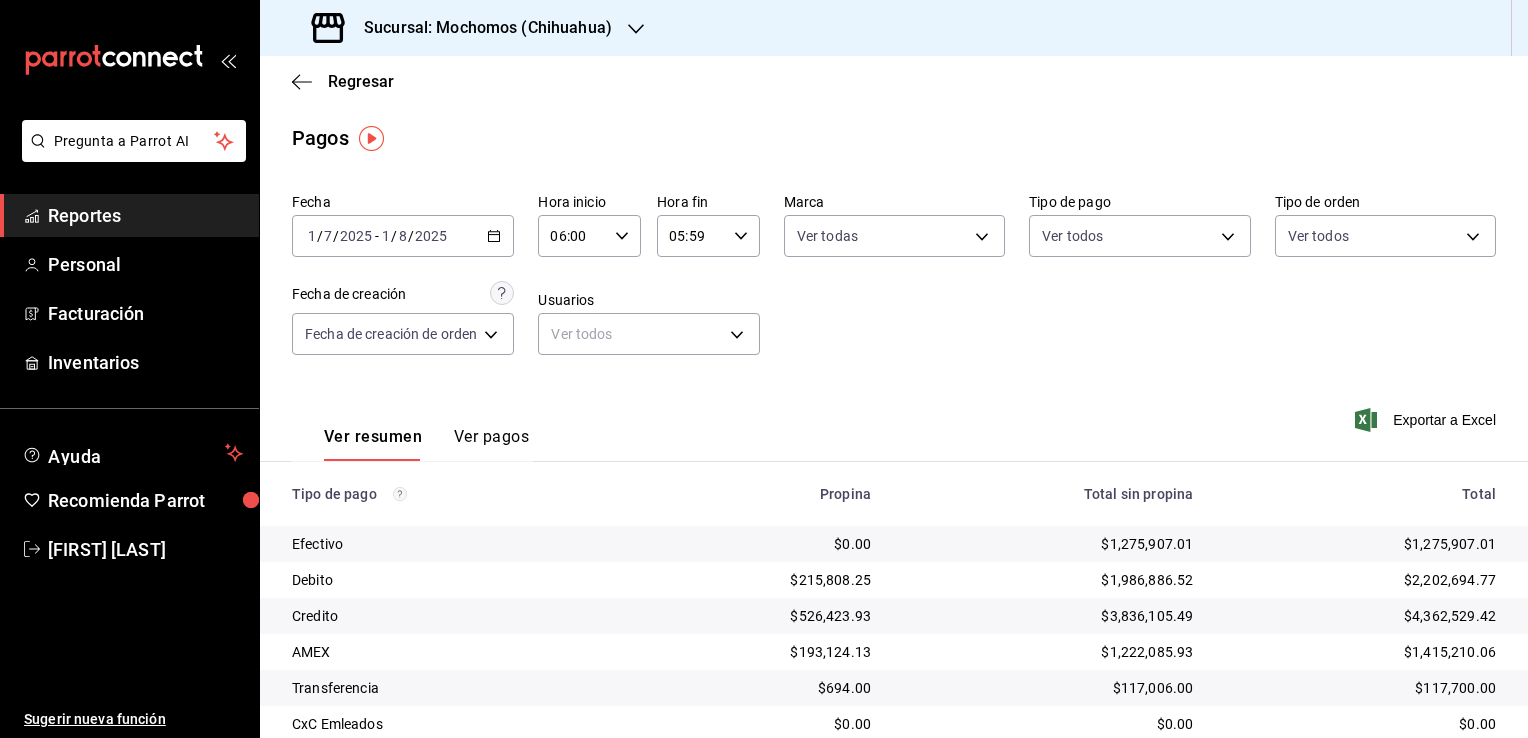 click on "Fecha [DATE] [DATE] - [DATE] [DATE] Hora inicio 06:00 Hora inicio Hora fin 05:59 Hora fin Marca Ver todas [UUID] Tipo de pago Ver todos Tipo de orden Ver todos Fecha de creación   Fecha de creación de orden ORDER Usuarios Ver todos null" at bounding box center [894, 282] 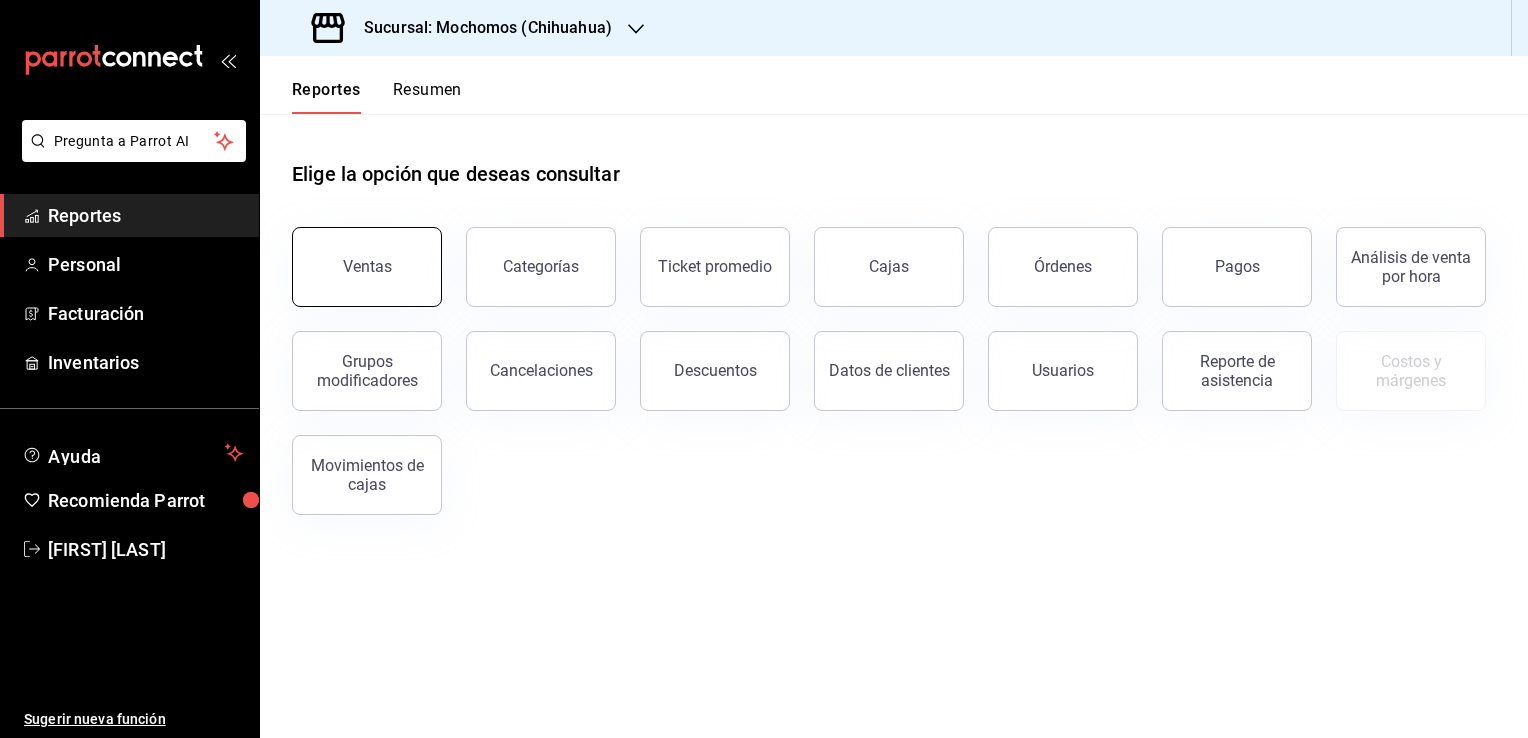 click on "Ventas" at bounding box center [367, 267] 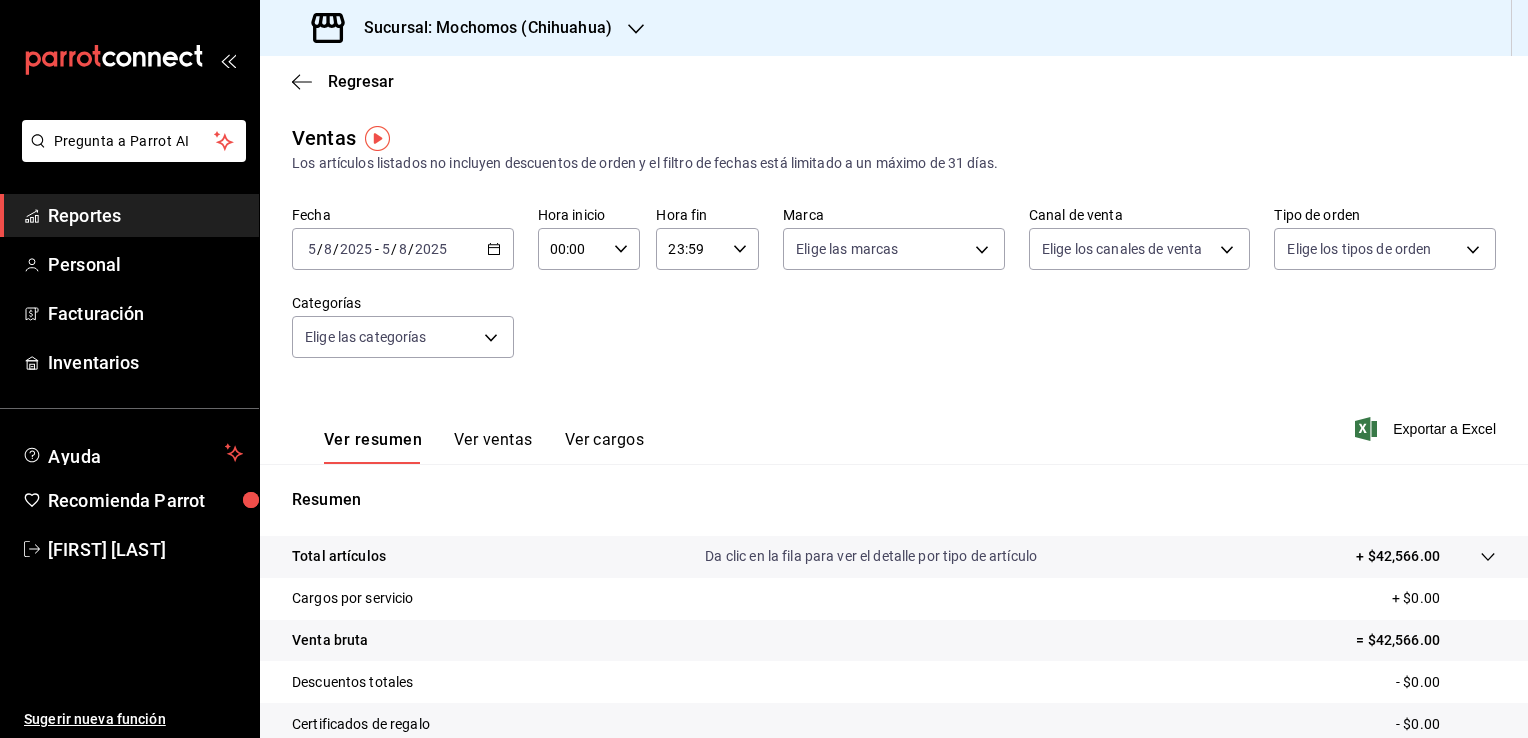 click 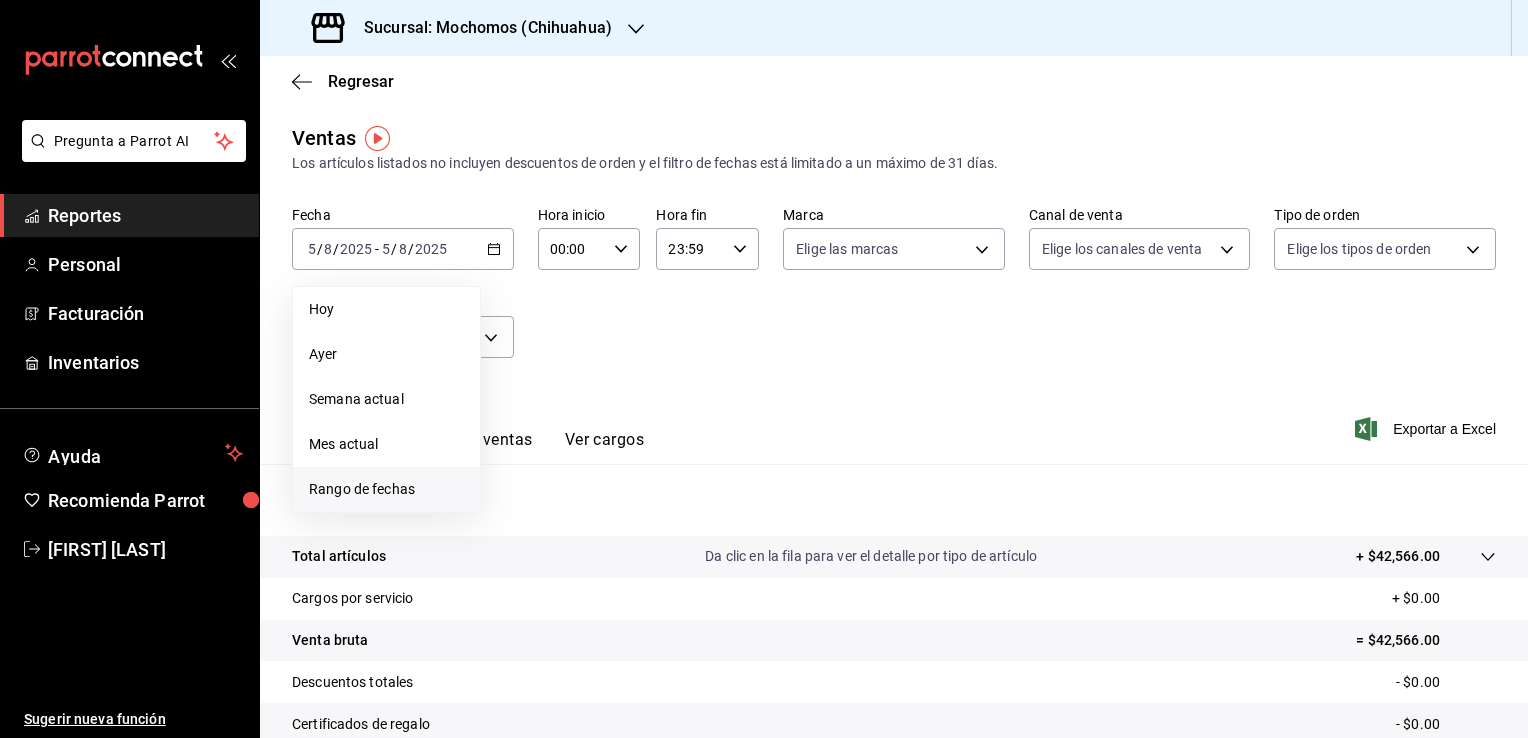 click on "Rango de fechas" at bounding box center [386, 489] 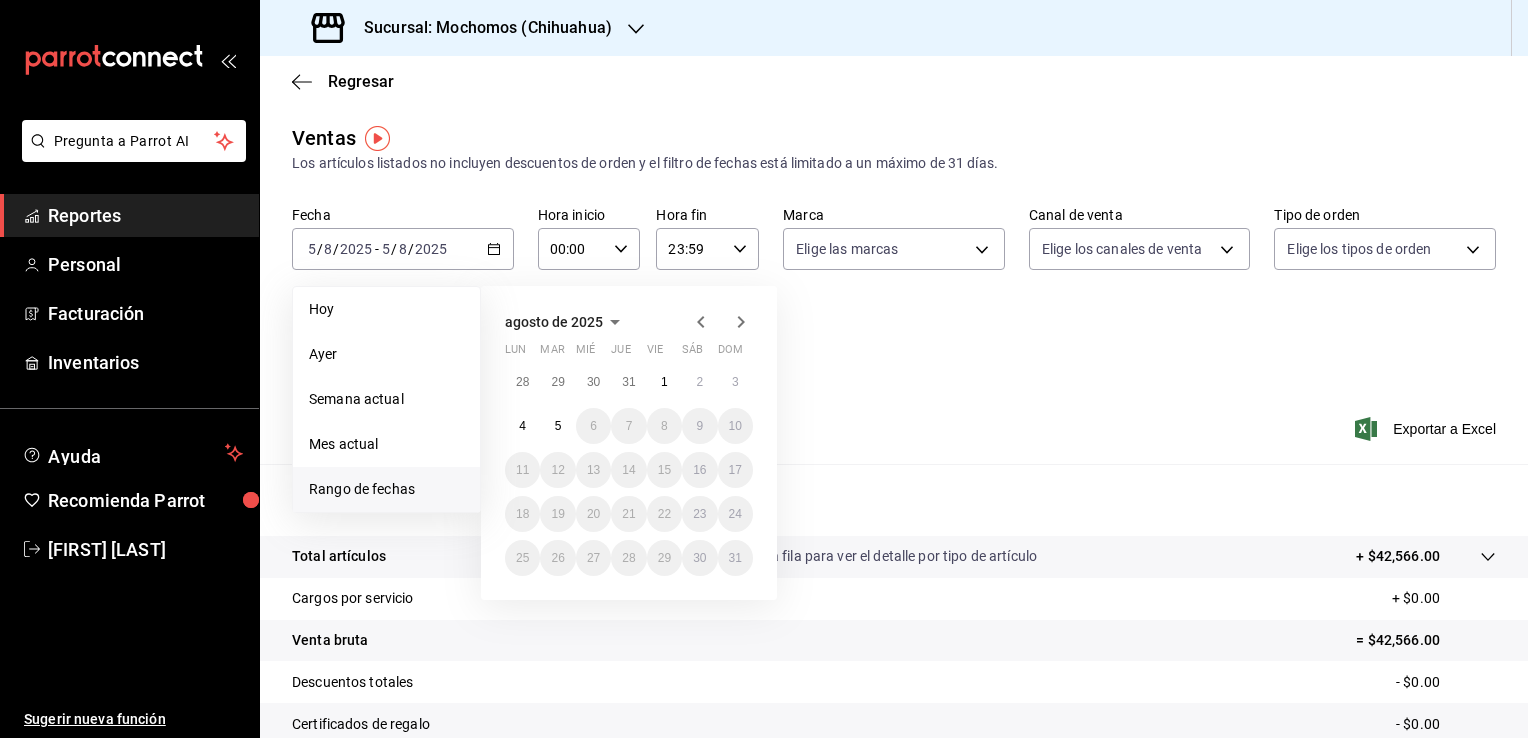 click 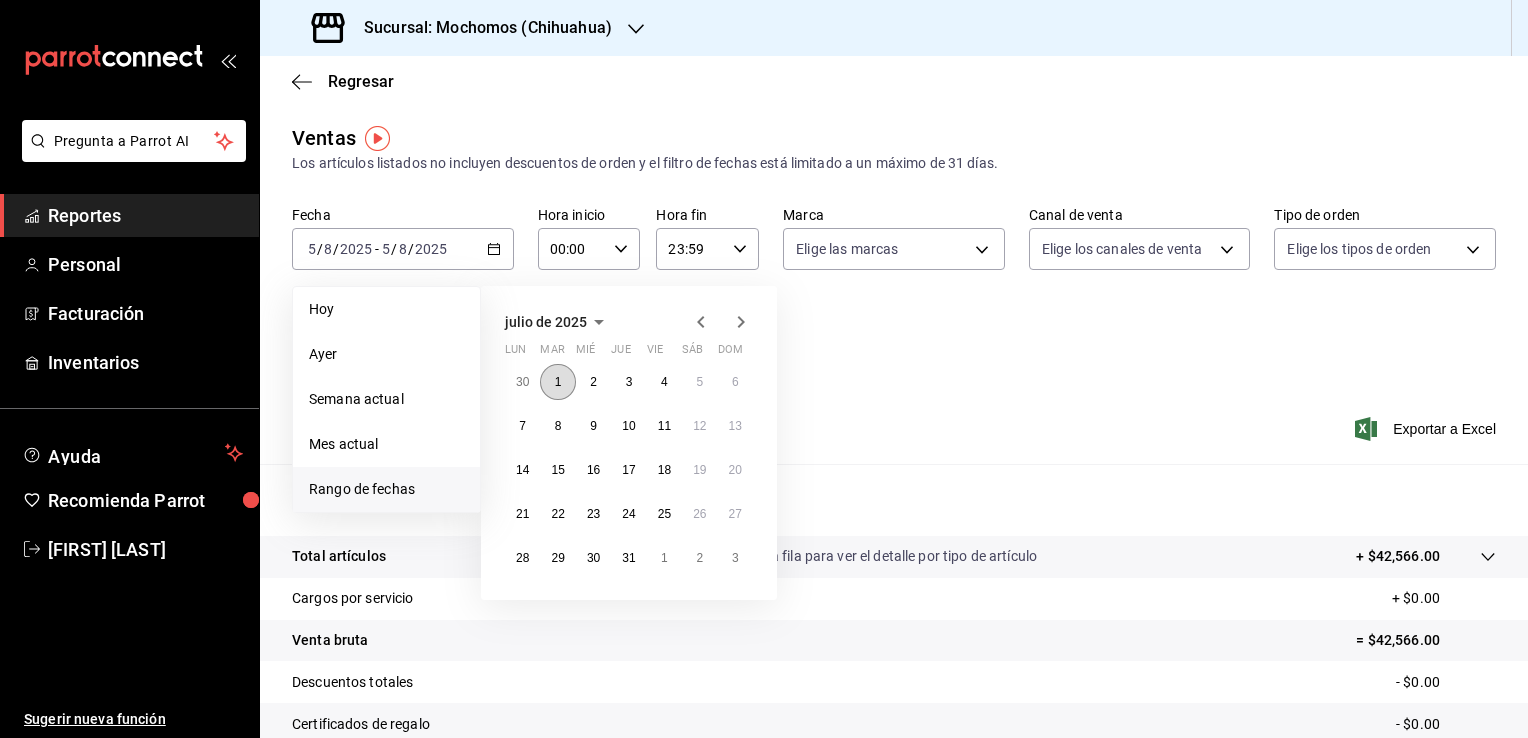 click on "1" at bounding box center [558, 382] 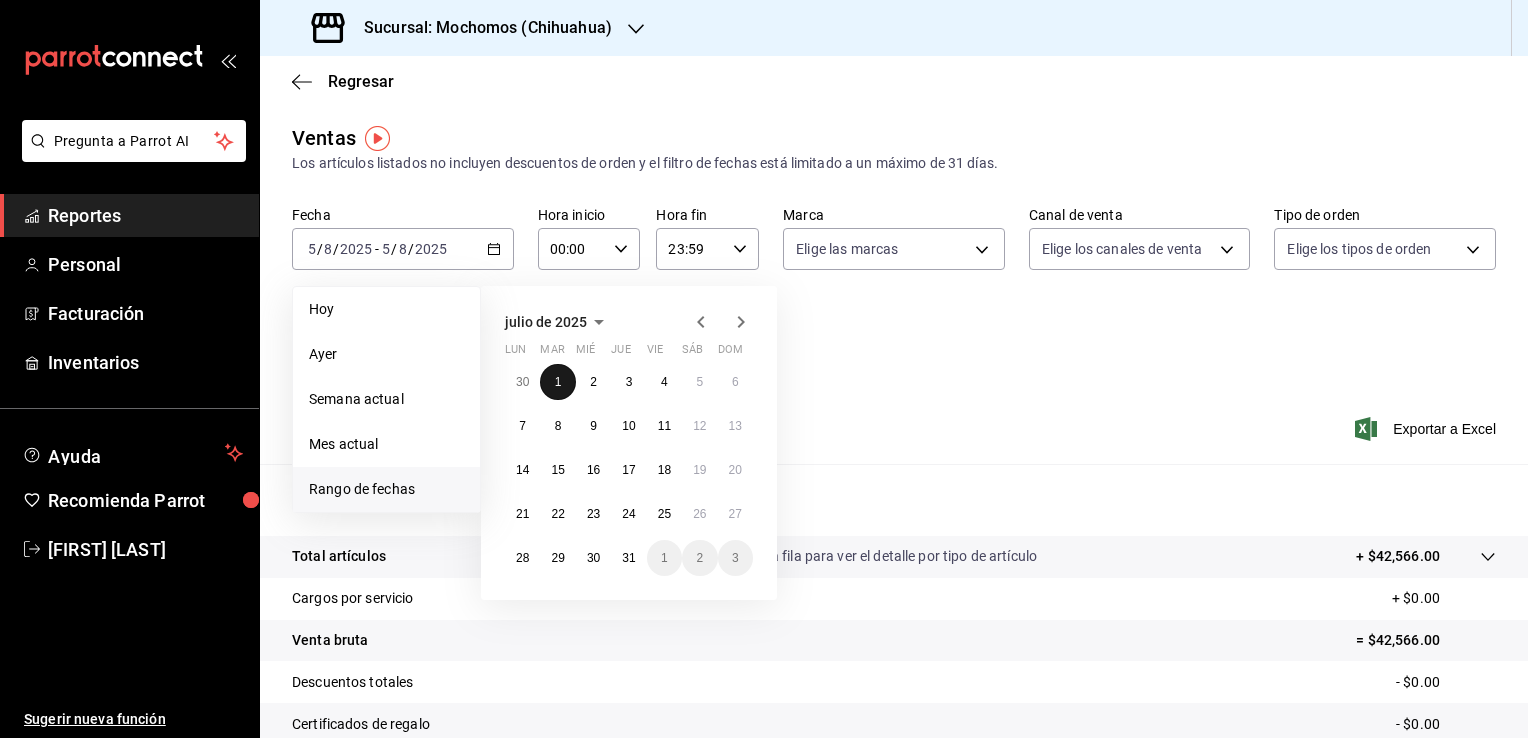click on "1" at bounding box center [558, 382] 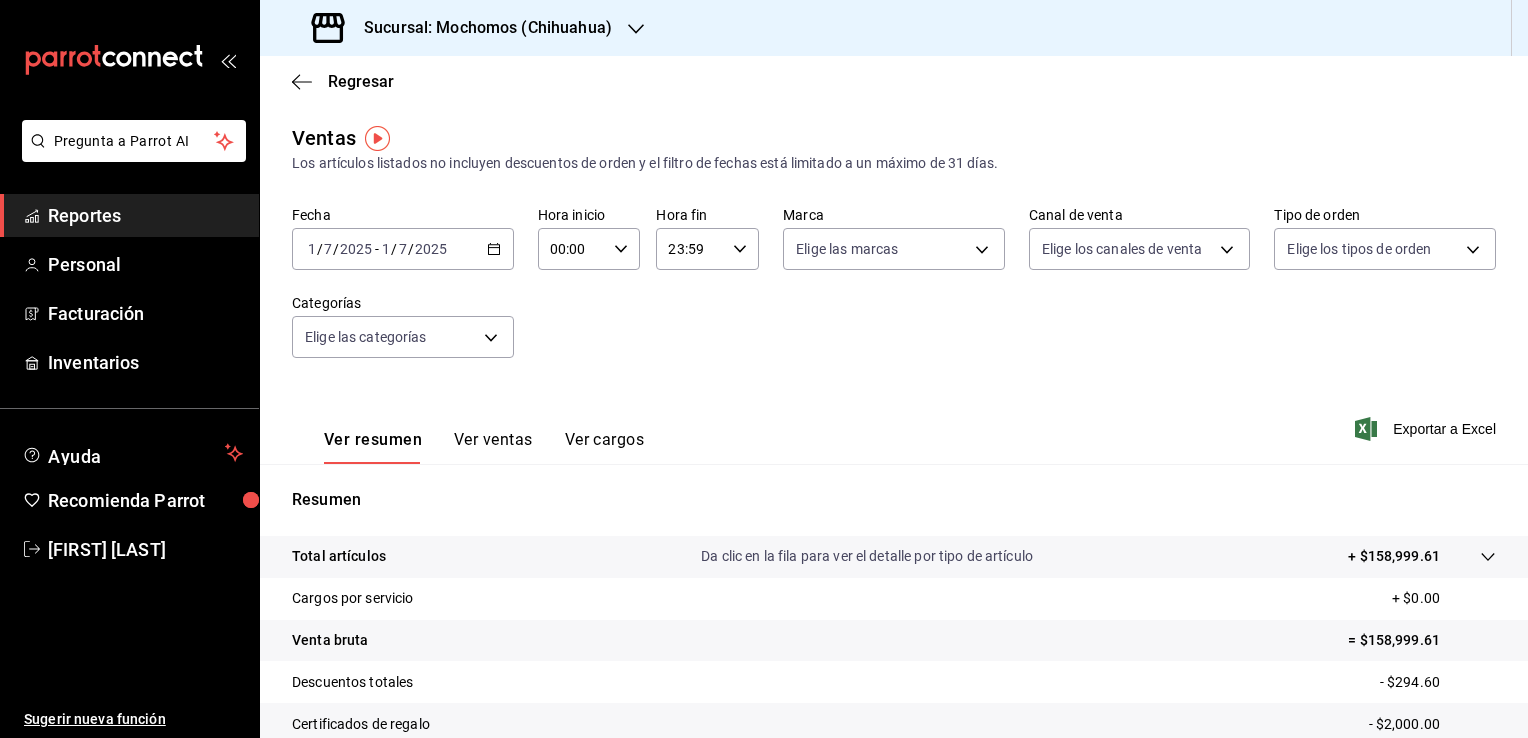 click on "7" at bounding box center (403, 249) 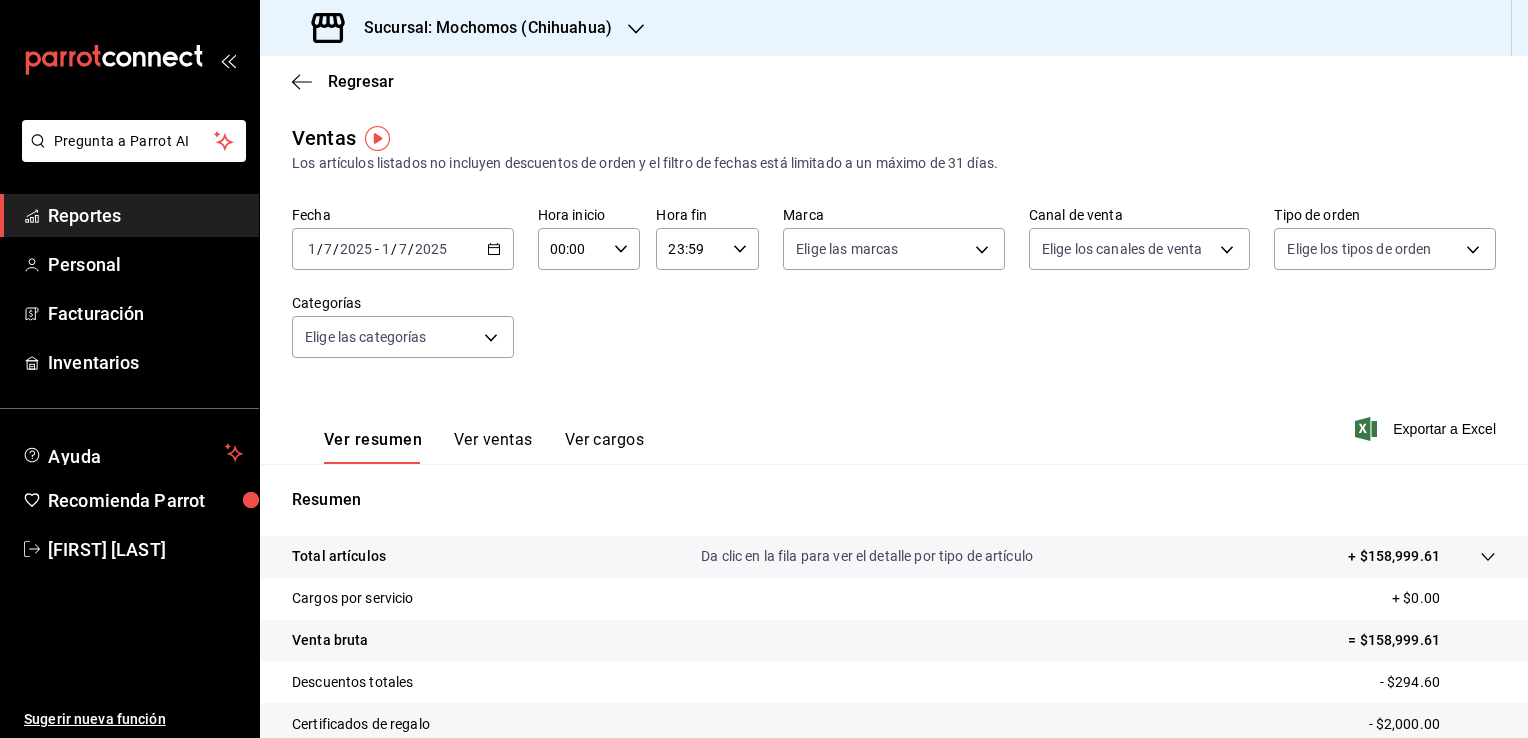 click on "7" at bounding box center (403, 249) 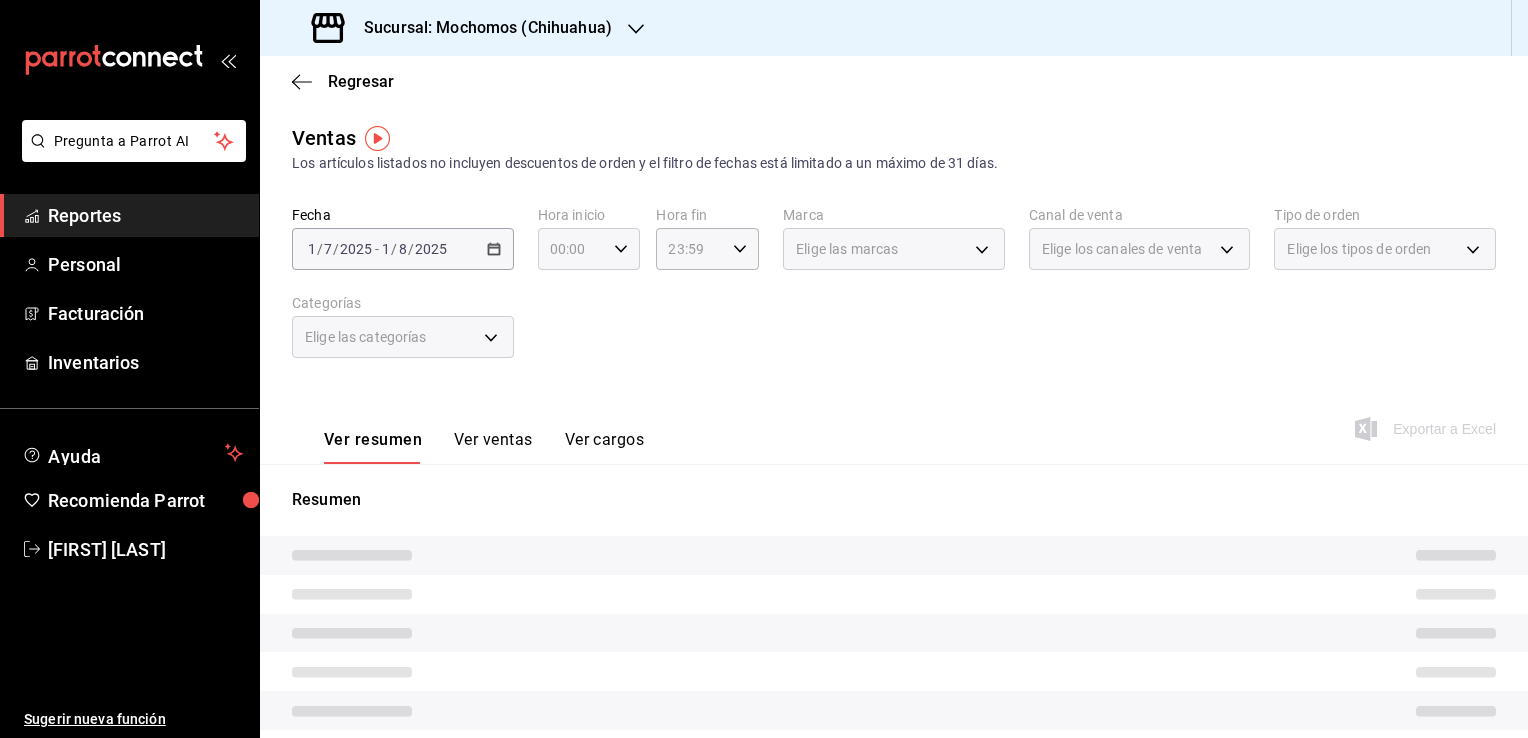 click 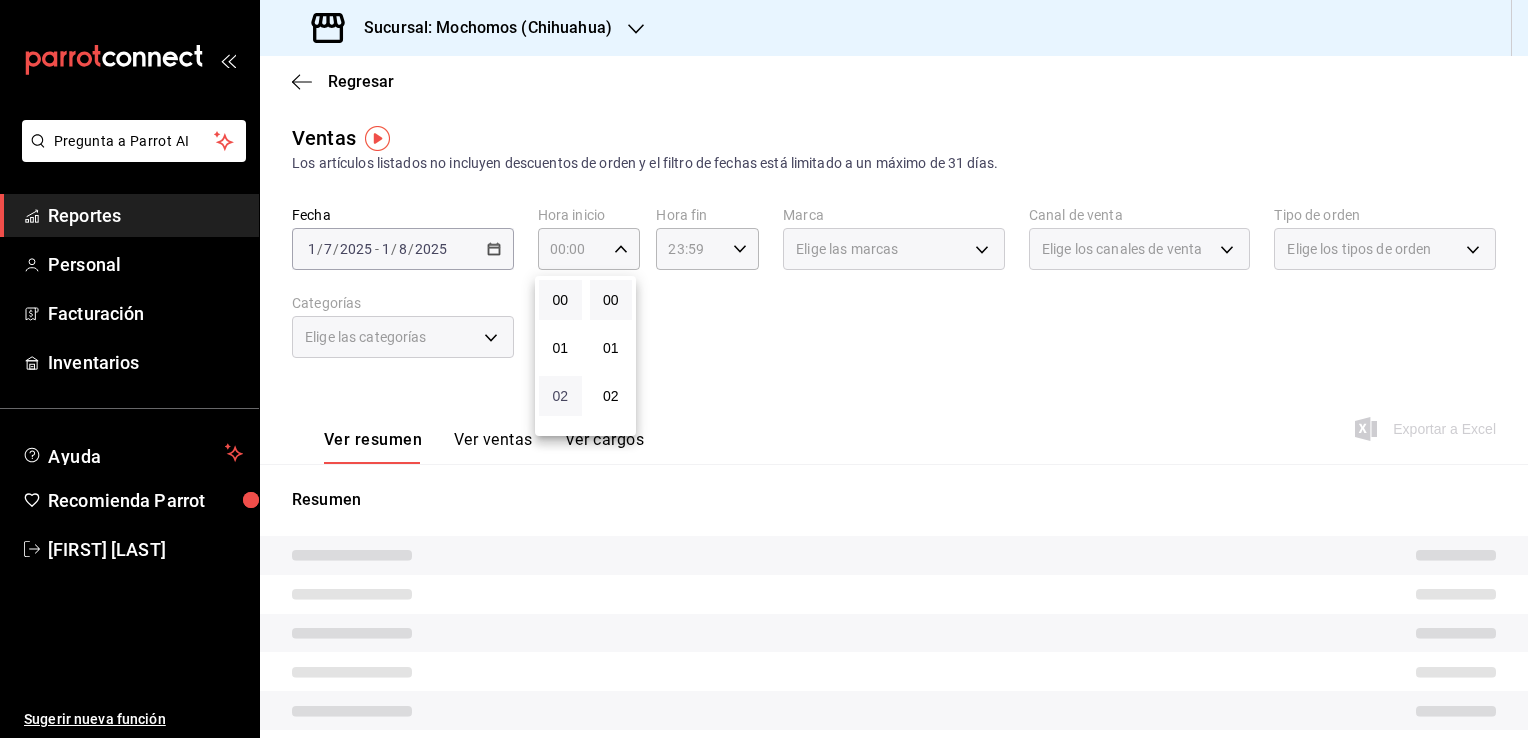 click on "02" at bounding box center (560, 396) 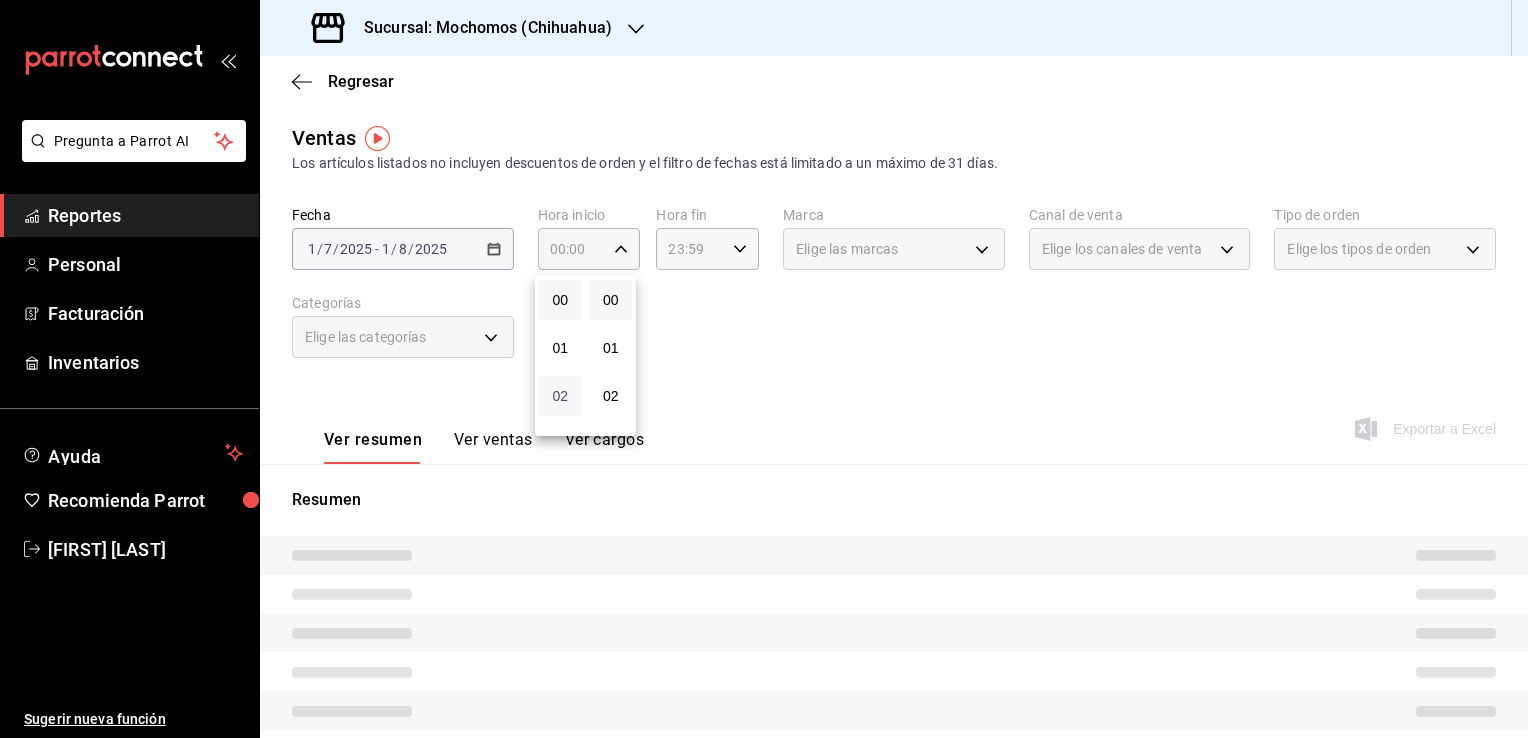type on "02:00" 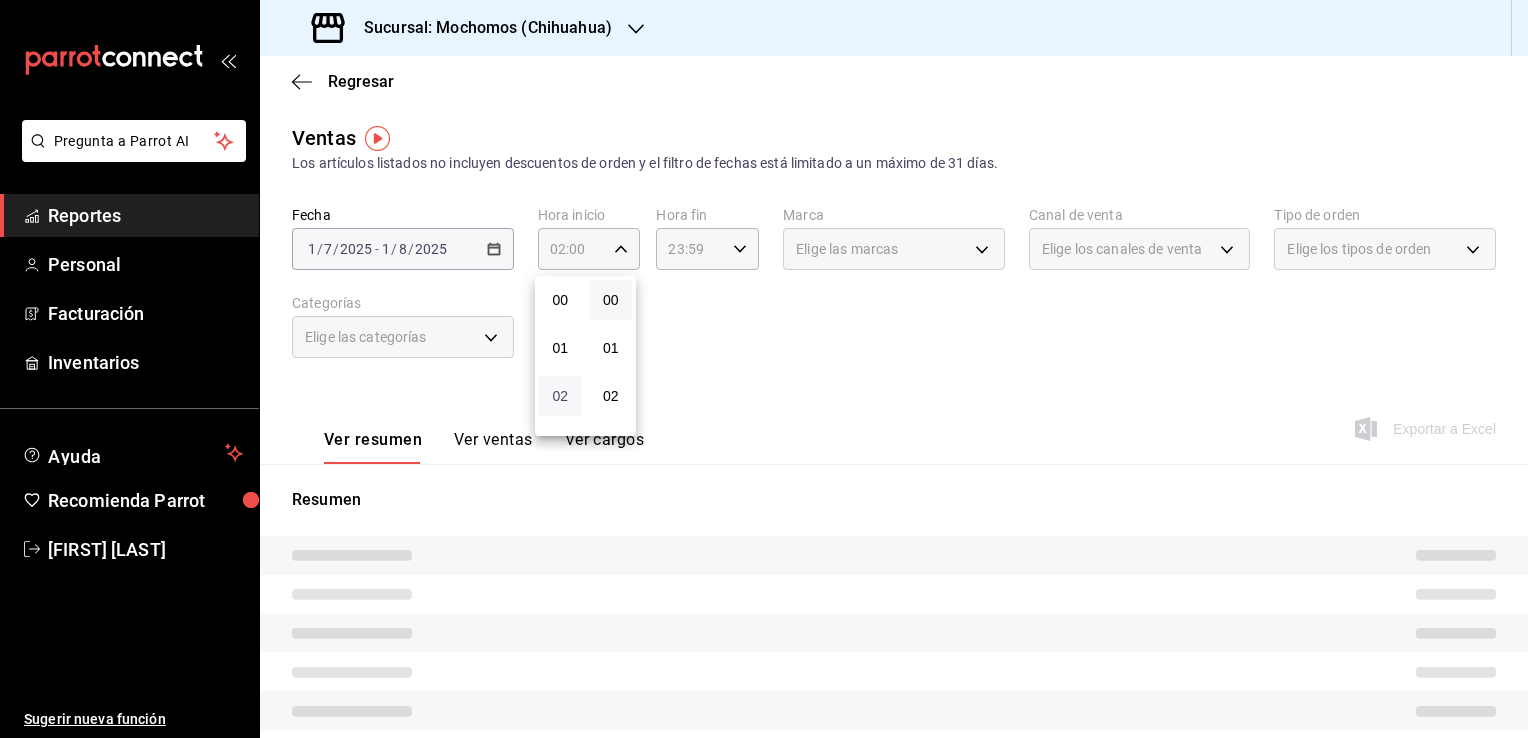 type 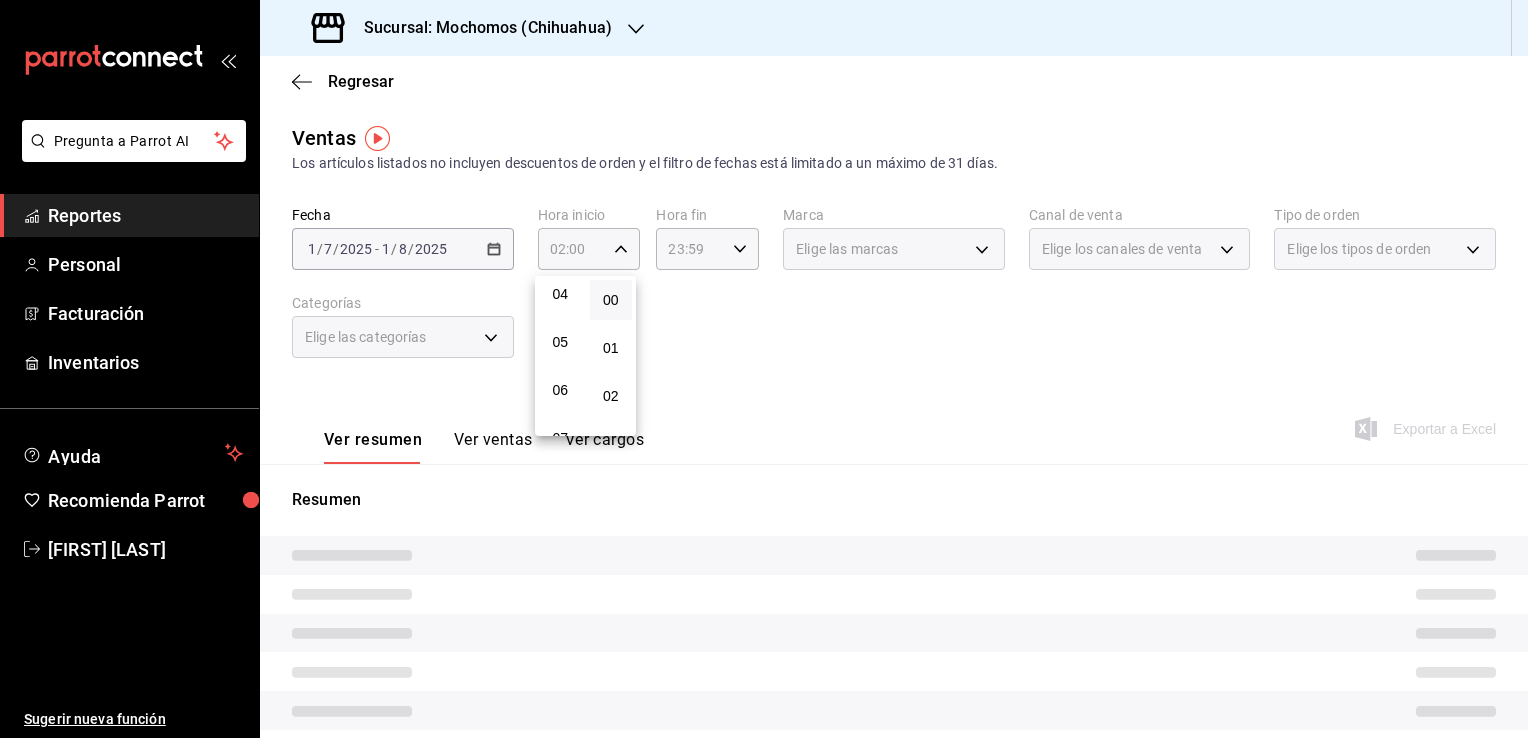 scroll, scrollTop: 200, scrollLeft: 0, axis: vertical 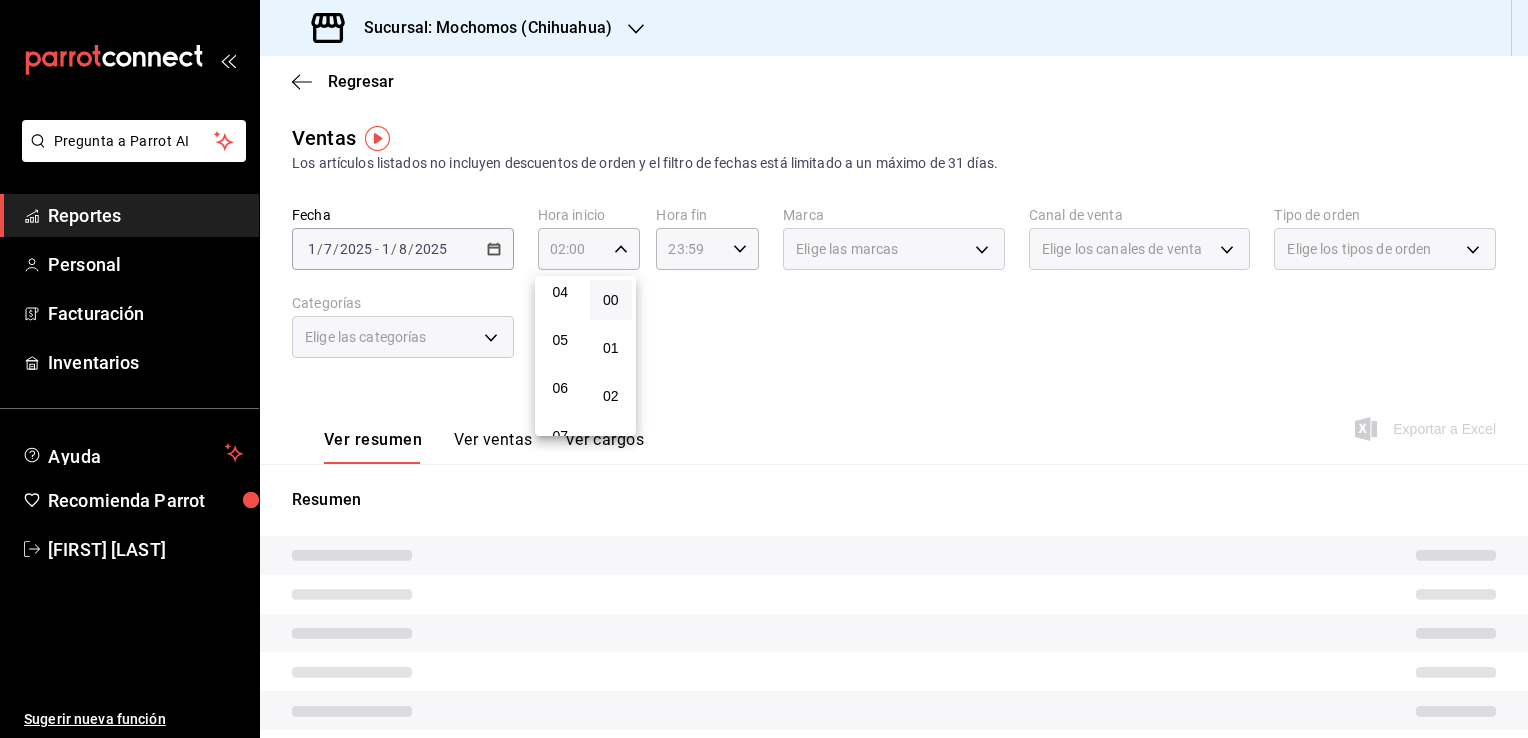 click on "06" at bounding box center [560, 388] 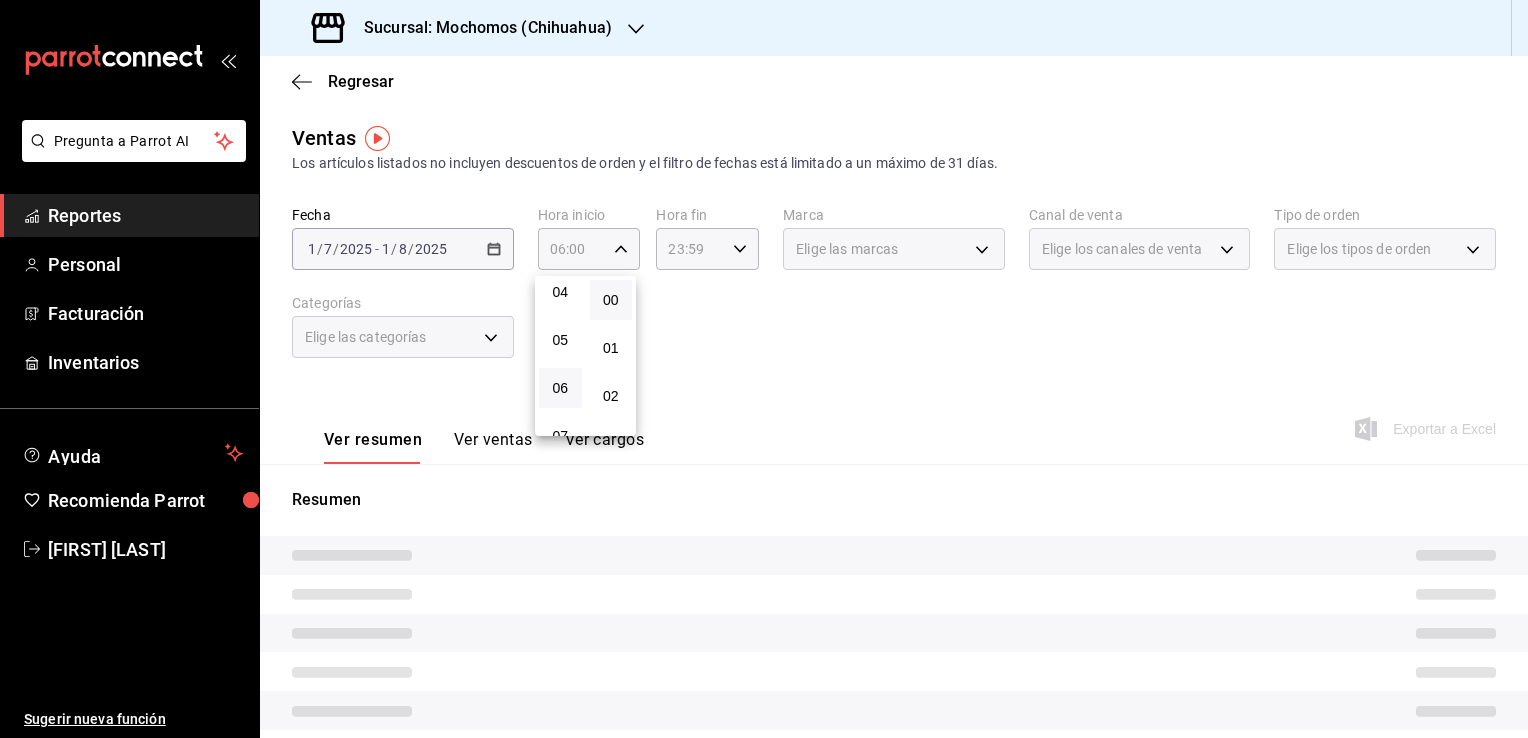 click at bounding box center (764, 369) 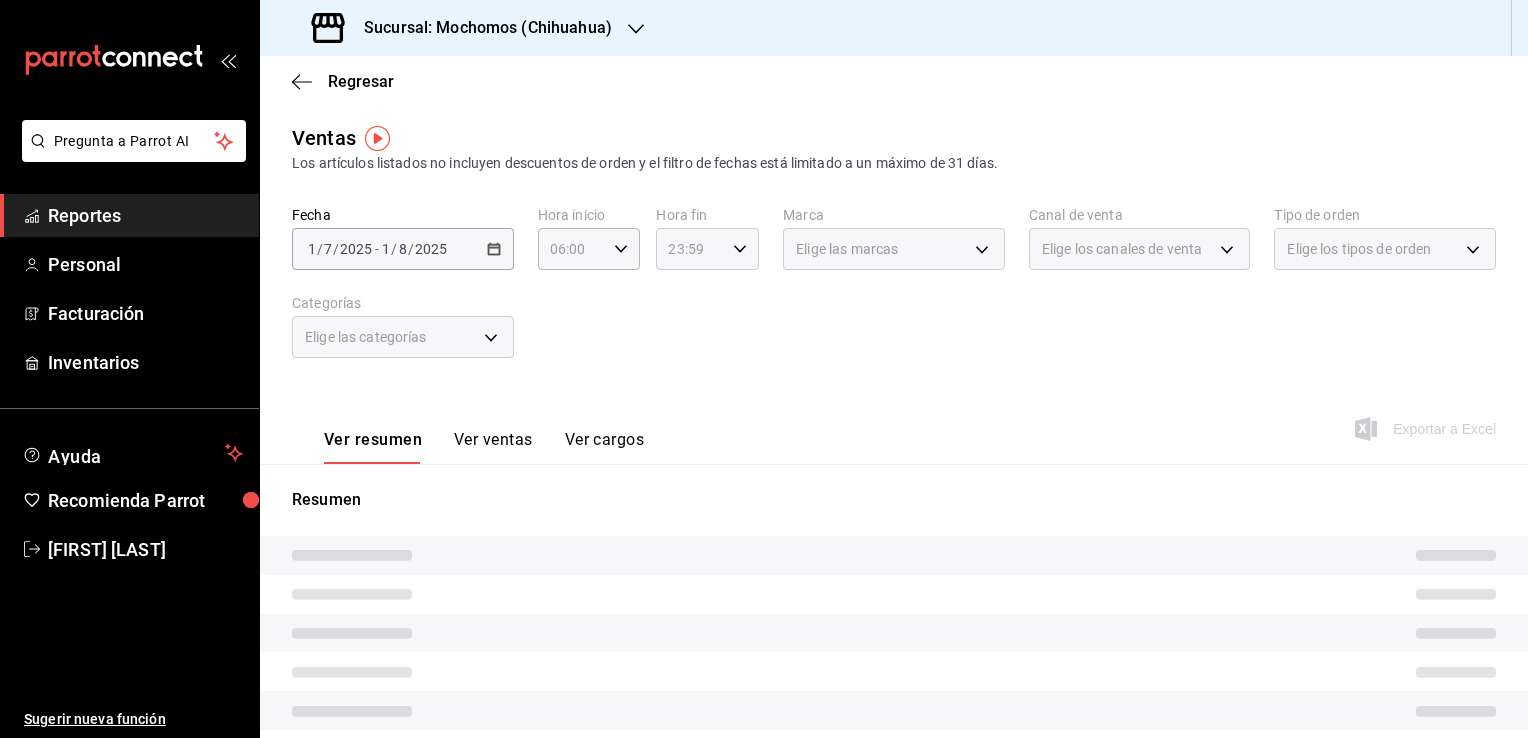 click 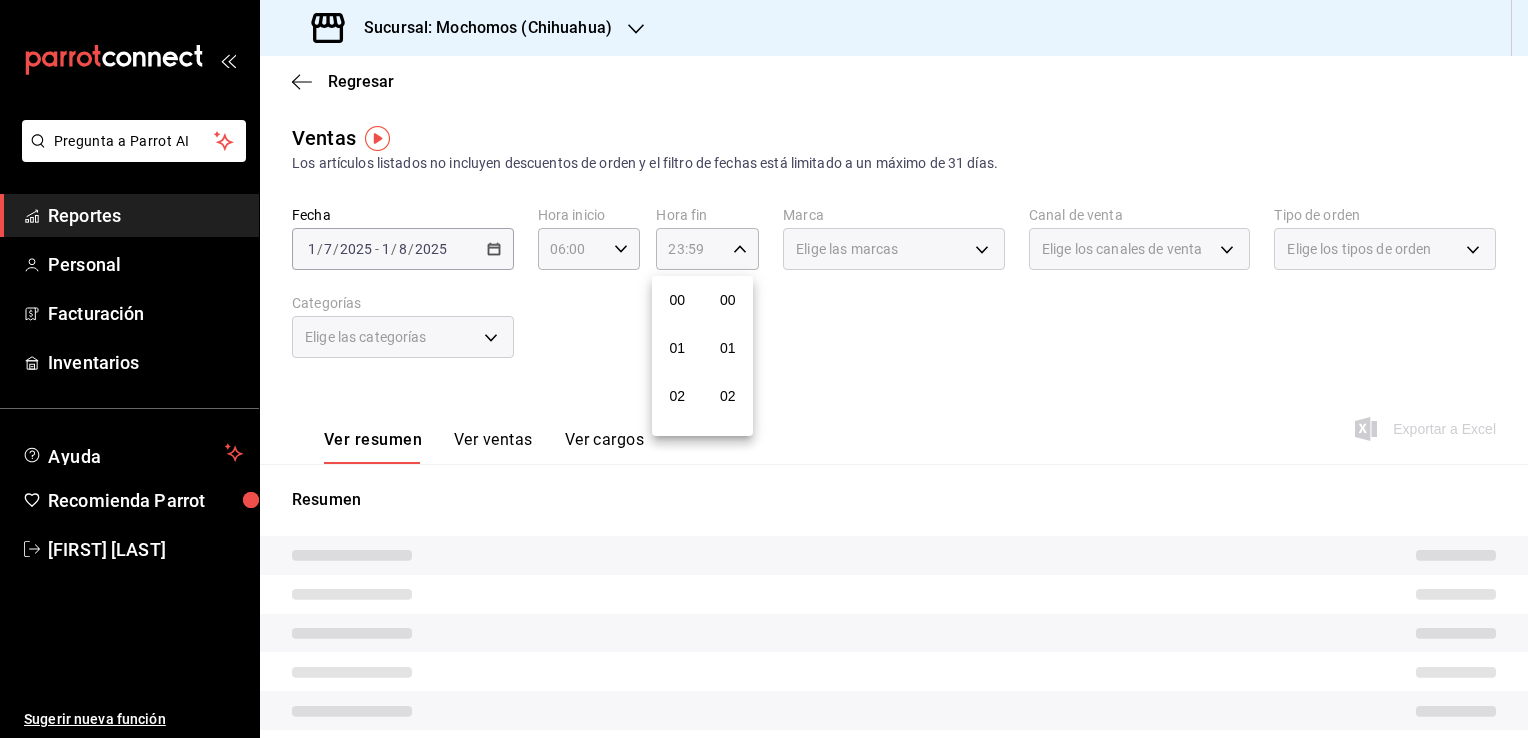 scroll, scrollTop: 1011, scrollLeft: 0, axis: vertical 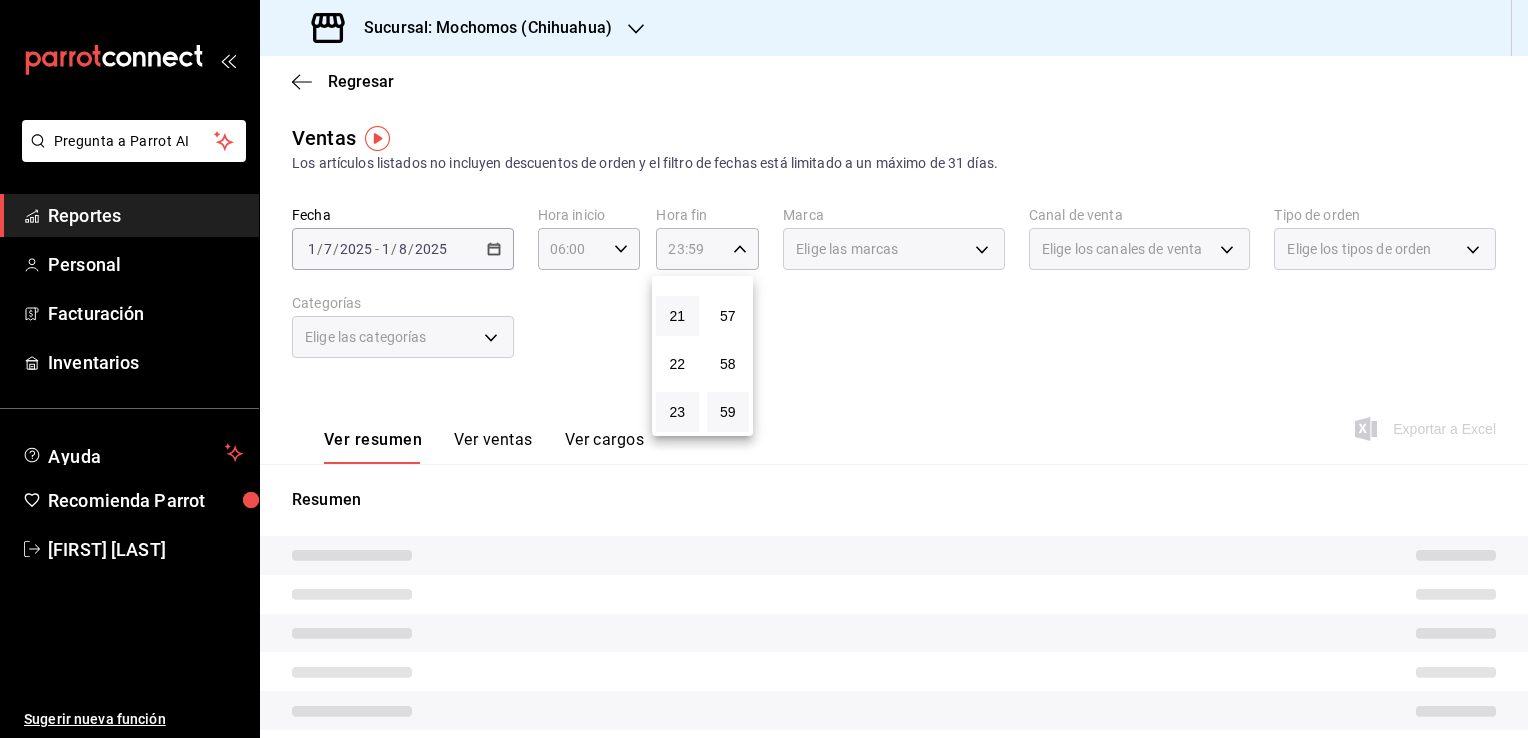 click on "21" at bounding box center (677, 316) 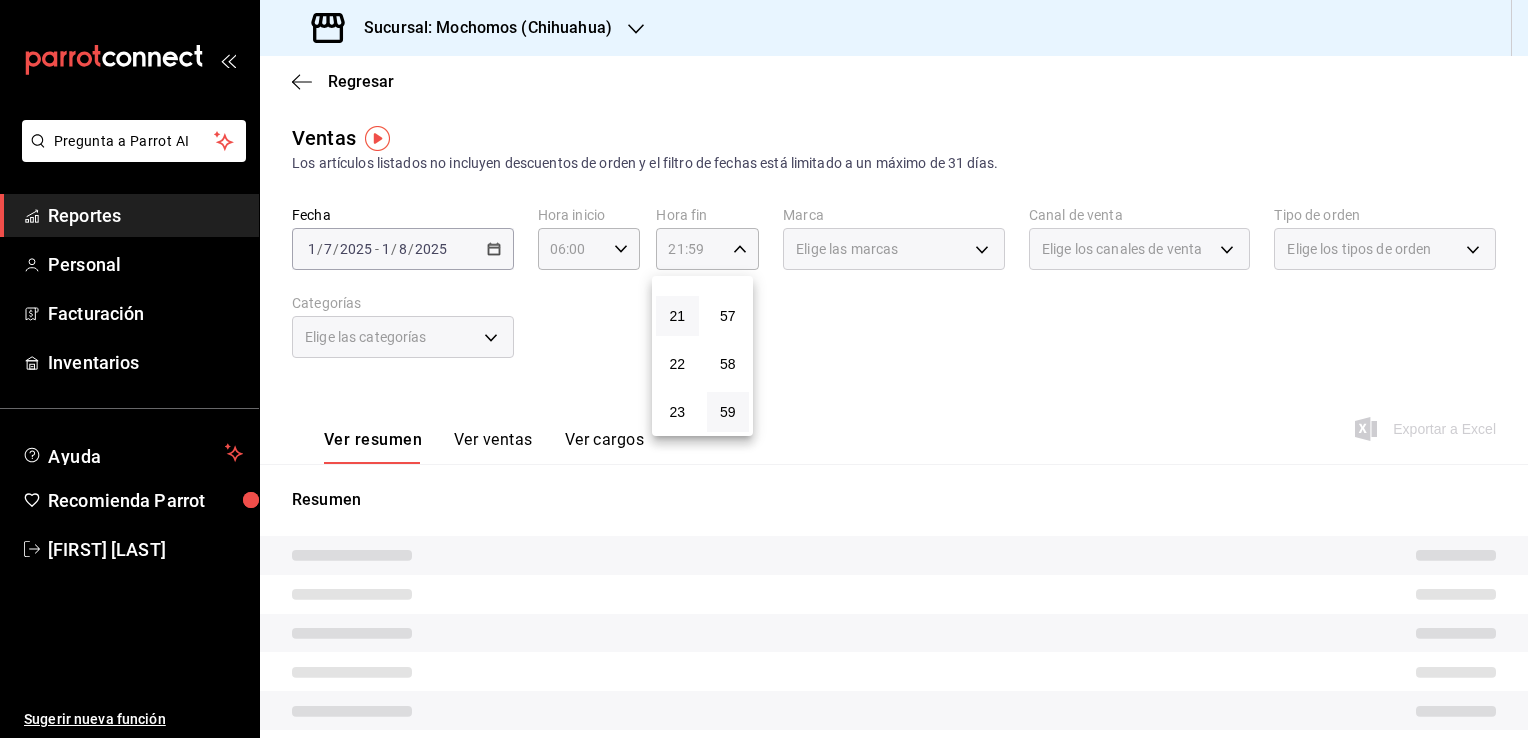 type 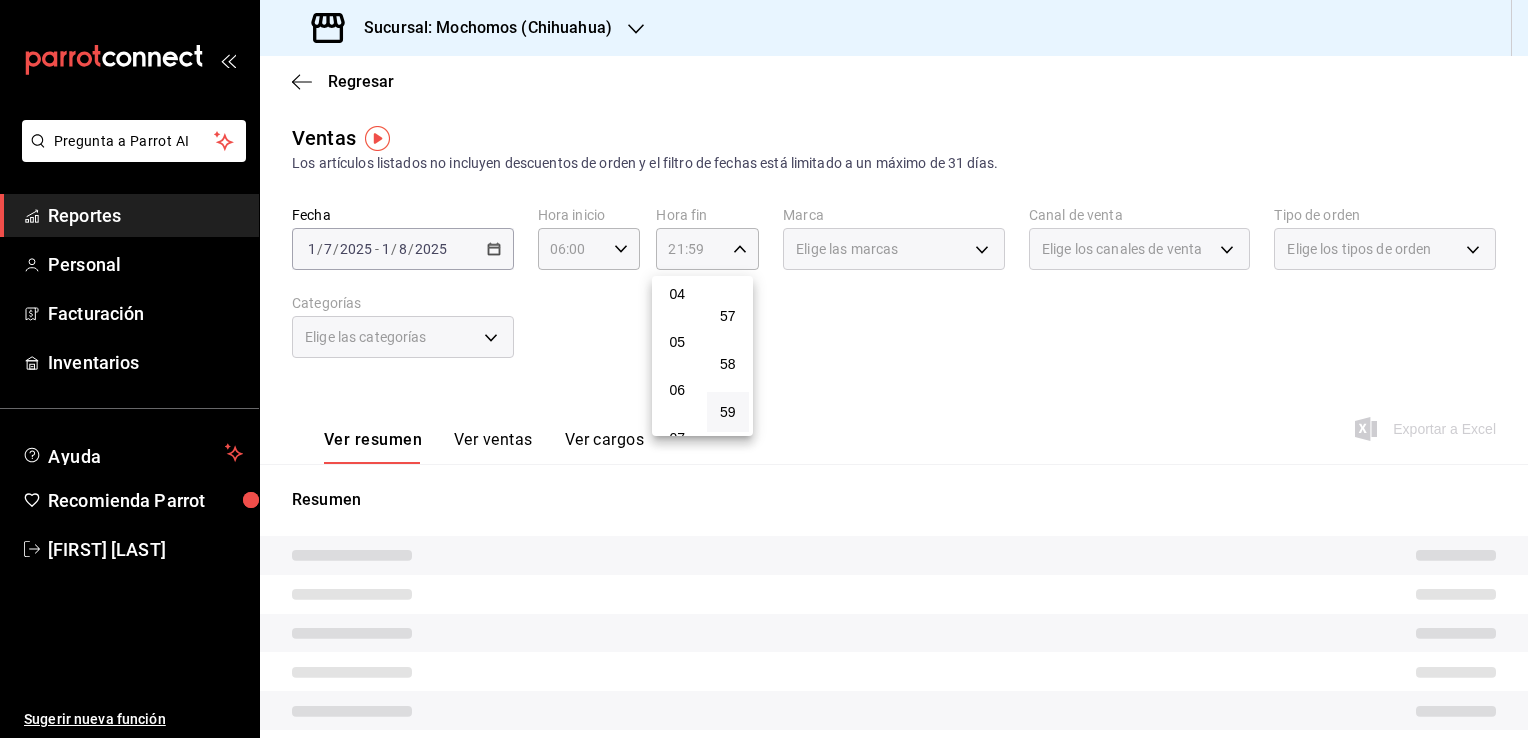 scroll, scrollTop: 171, scrollLeft: 0, axis: vertical 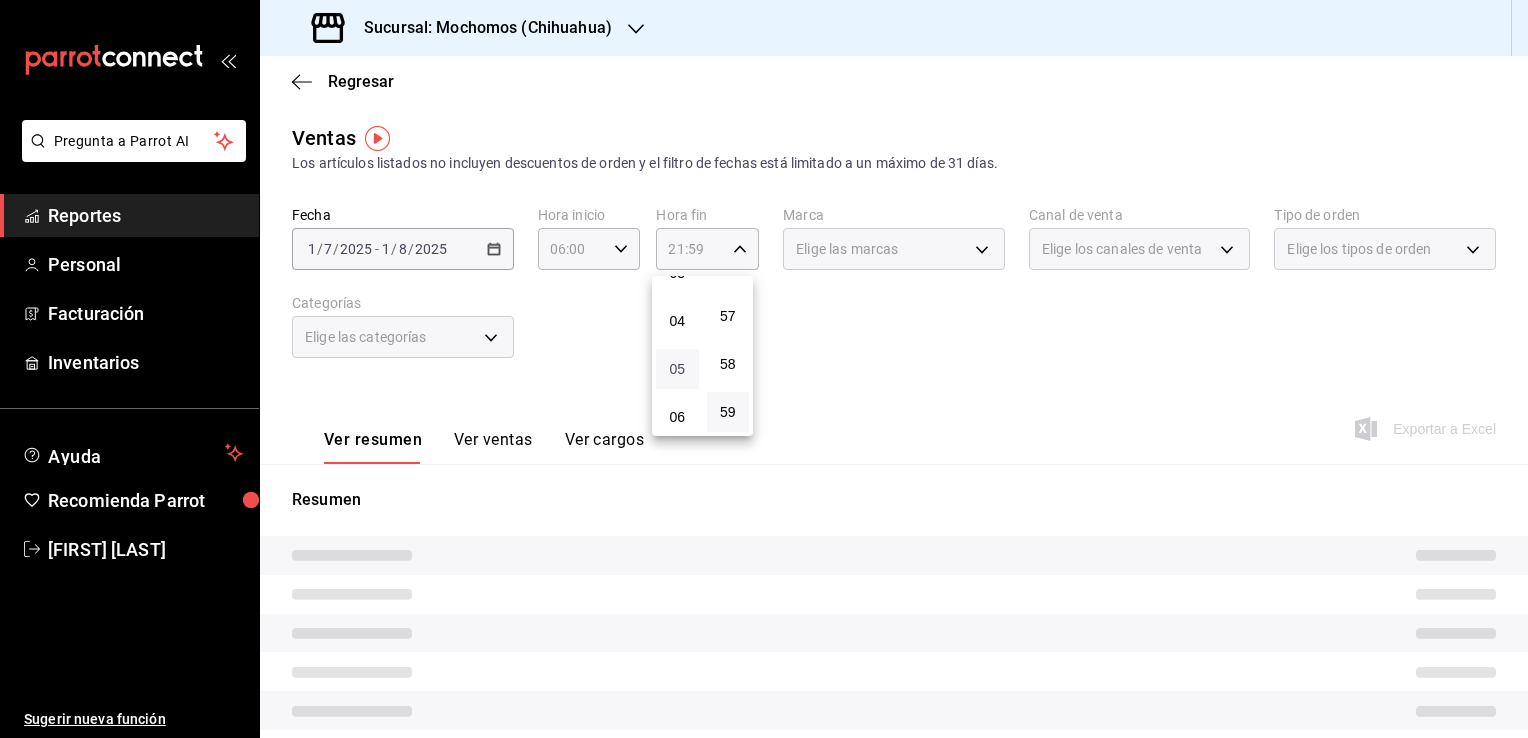 click on "05" at bounding box center [677, 369] 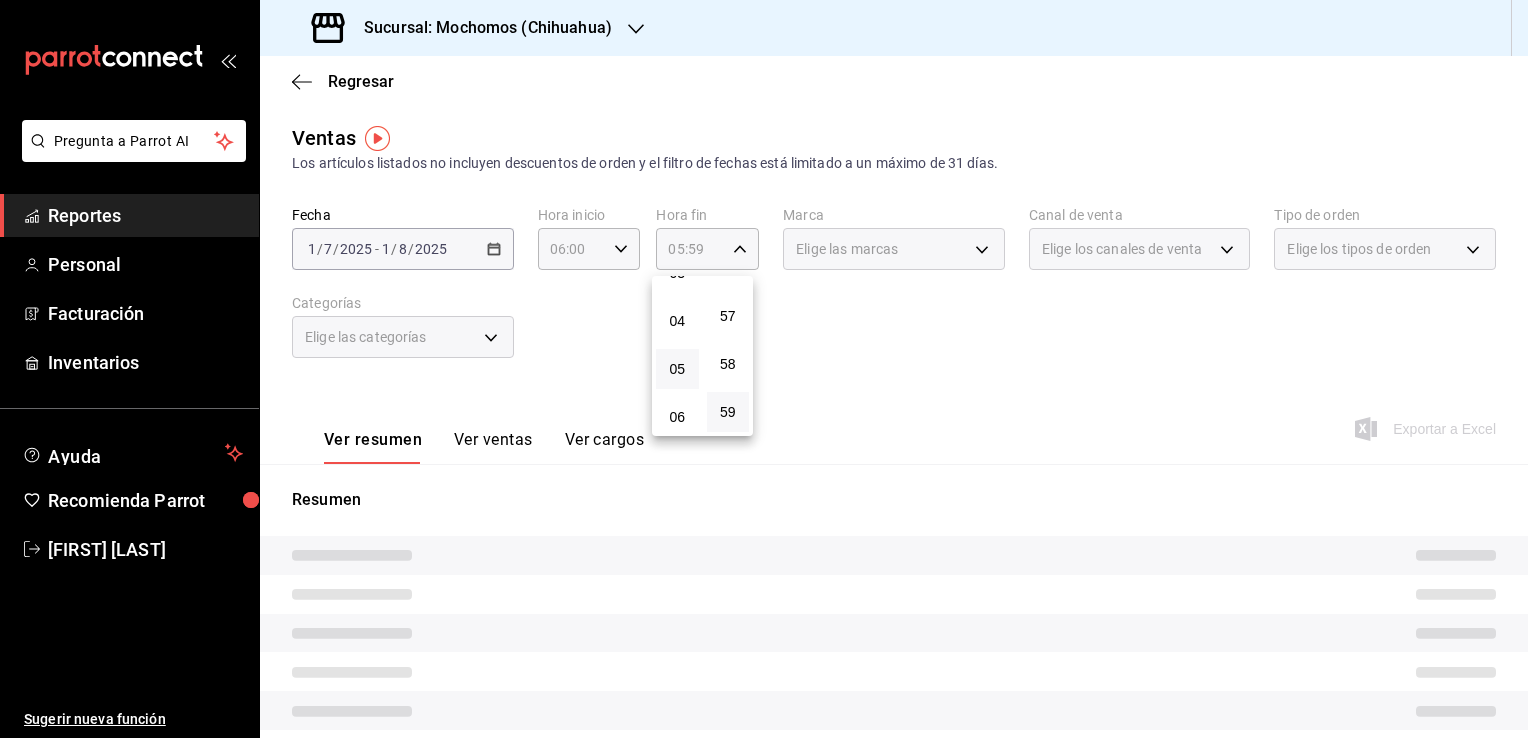 click at bounding box center [764, 369] 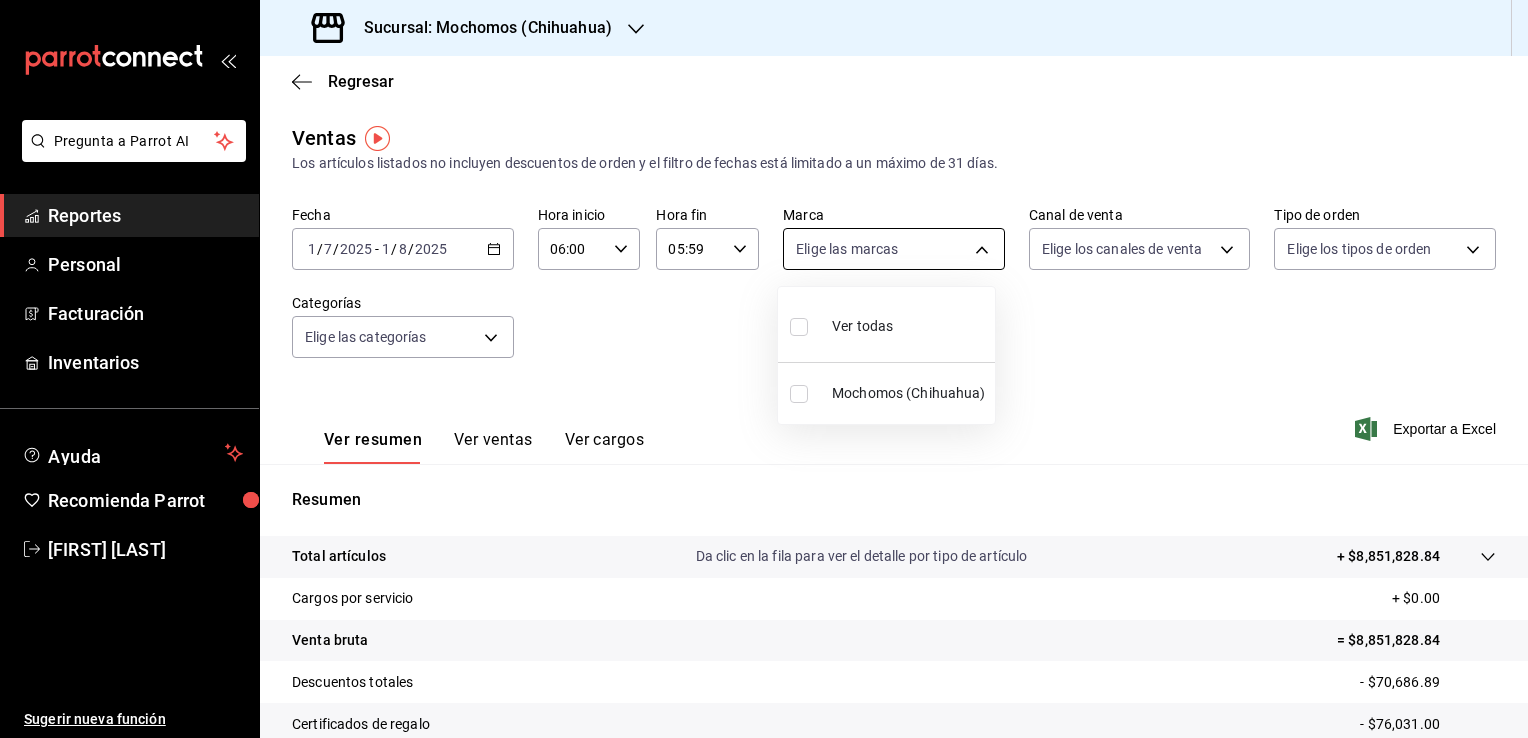 click on "Pregunta a Parrot AI Reportes   Personal   Facturación   Inventarios   Ayuda Recomienda Parrot   [FIRST] [LAST]   Sugerir nueva función   Sucursal: Mochomos (Chihuahua) Regresar Ventas Los artículos listados no incluyen descuentos de orden y el filtro de fechas está limitado a un máximo de 31 días. Fecha [DATE] [DATE] / [DATE] [DATE] - [DATE] [DATE] [DATE] / [DATE] [DATE] Hora inicio 06:00 Hora inicio Hora fin 05:59 Hora fin Marca Elige las marcas Canal de venta Elige los canales de venta Tipo de orden Elige los tipos de orden Categorías Elige las categorías Ver resumen Ver ventas Ver cargos Exportar a Excel Resumen Total artículos Da clic en la fila para ver el detalle por tipo de artículo + $8,851,828.84 Cargos por servicio + $0.00 Venta bruta = $8,851,828.84 Descuentos totales - $70,686.89 Certificados de regalo - $76,031.00 Venta total = $8,705,110.95 Impuestos - $1,200,704.96 Venta neta = $7,504,405.99 GANA 1 MES GRATIS EN TU SUSCRIPCIÓN AQUÍ Ver video tutorial Ir a video Pregunta a Parrot AI Reportes" at bounding box center [764, 369] 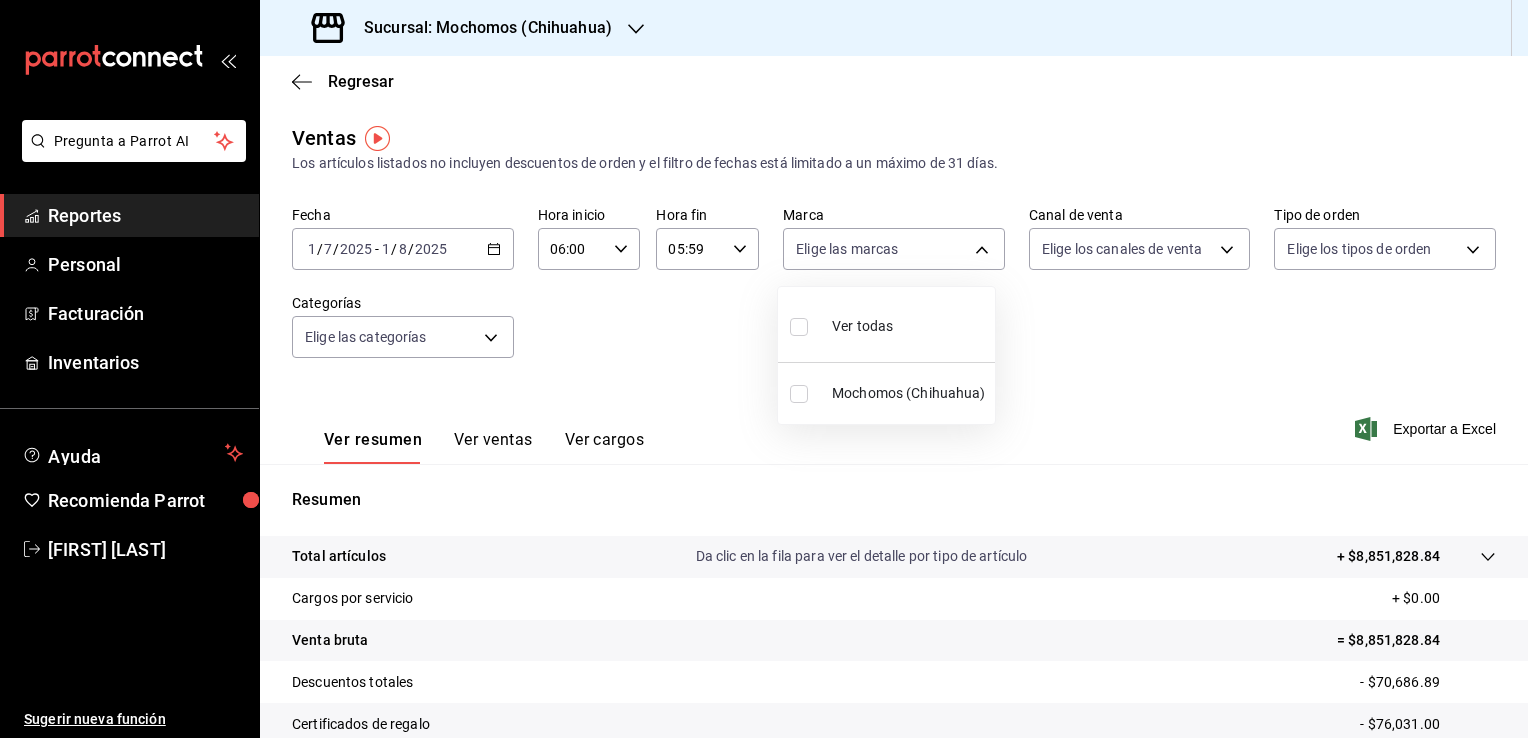 click on "Ver todas" at bounding box center (886, 324) 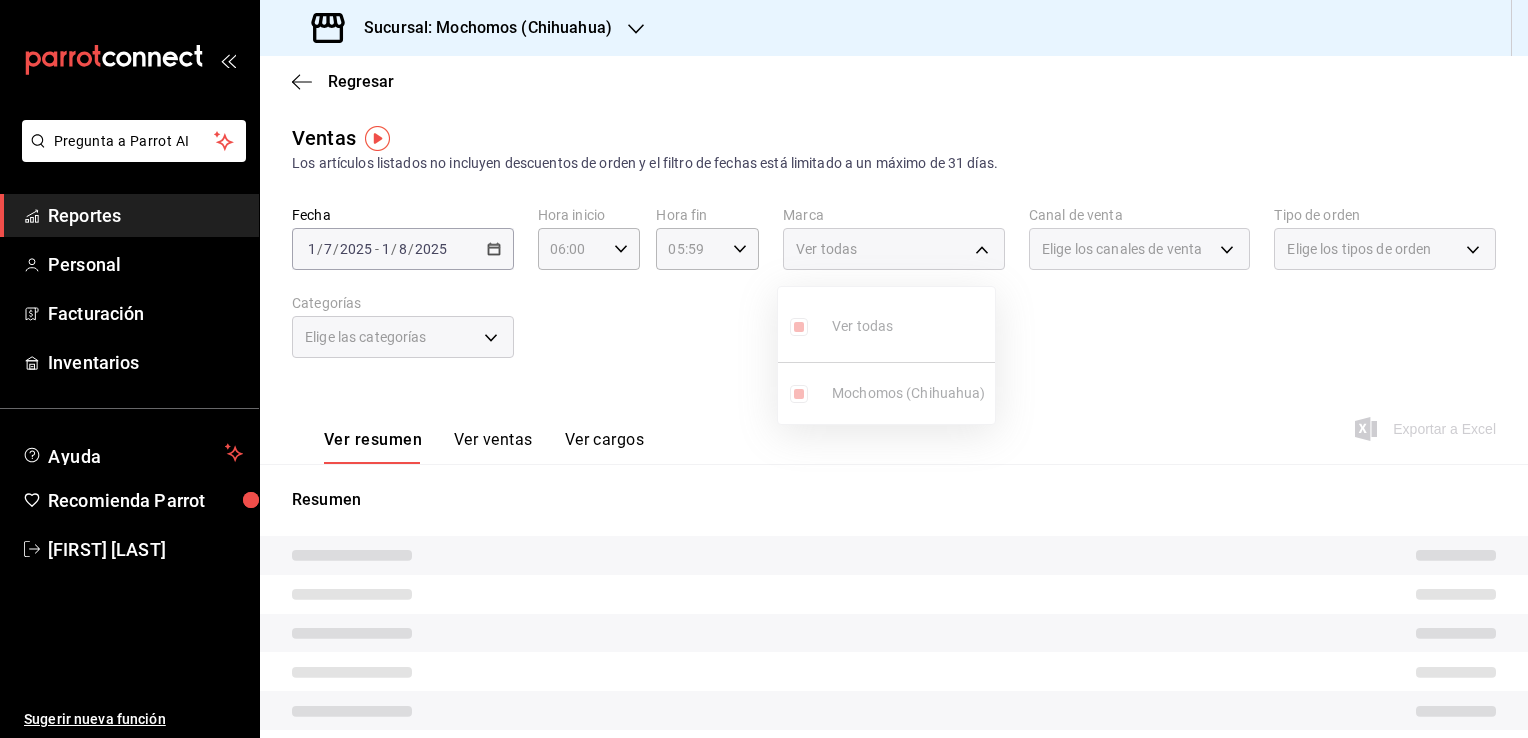 drag, startPoint x: 1519, startPoint y: 253, endPoint x: 1531, endPoint y: 402, distance: 149.48244 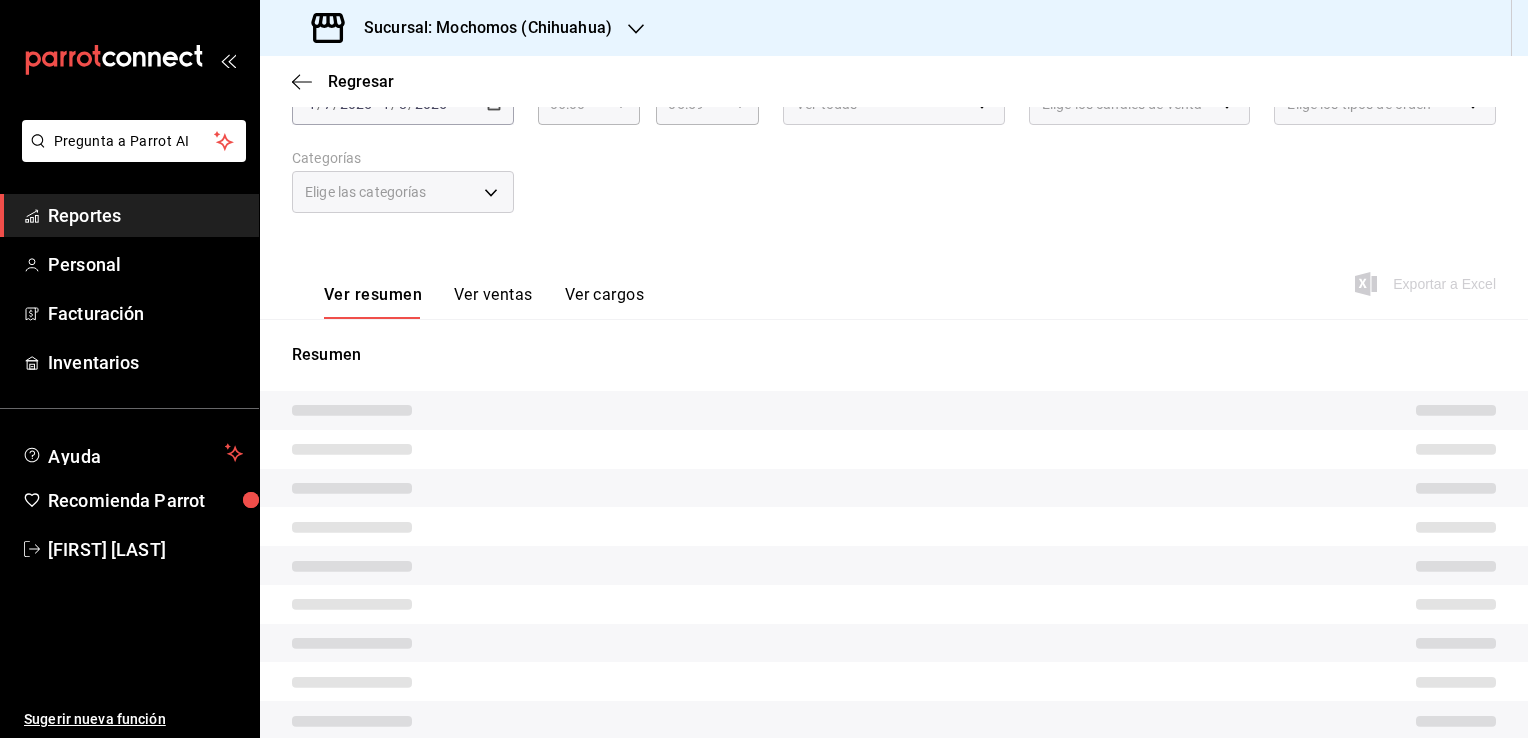scroll, scrollTop: 215, scrollLeft: 0, axis: vertical 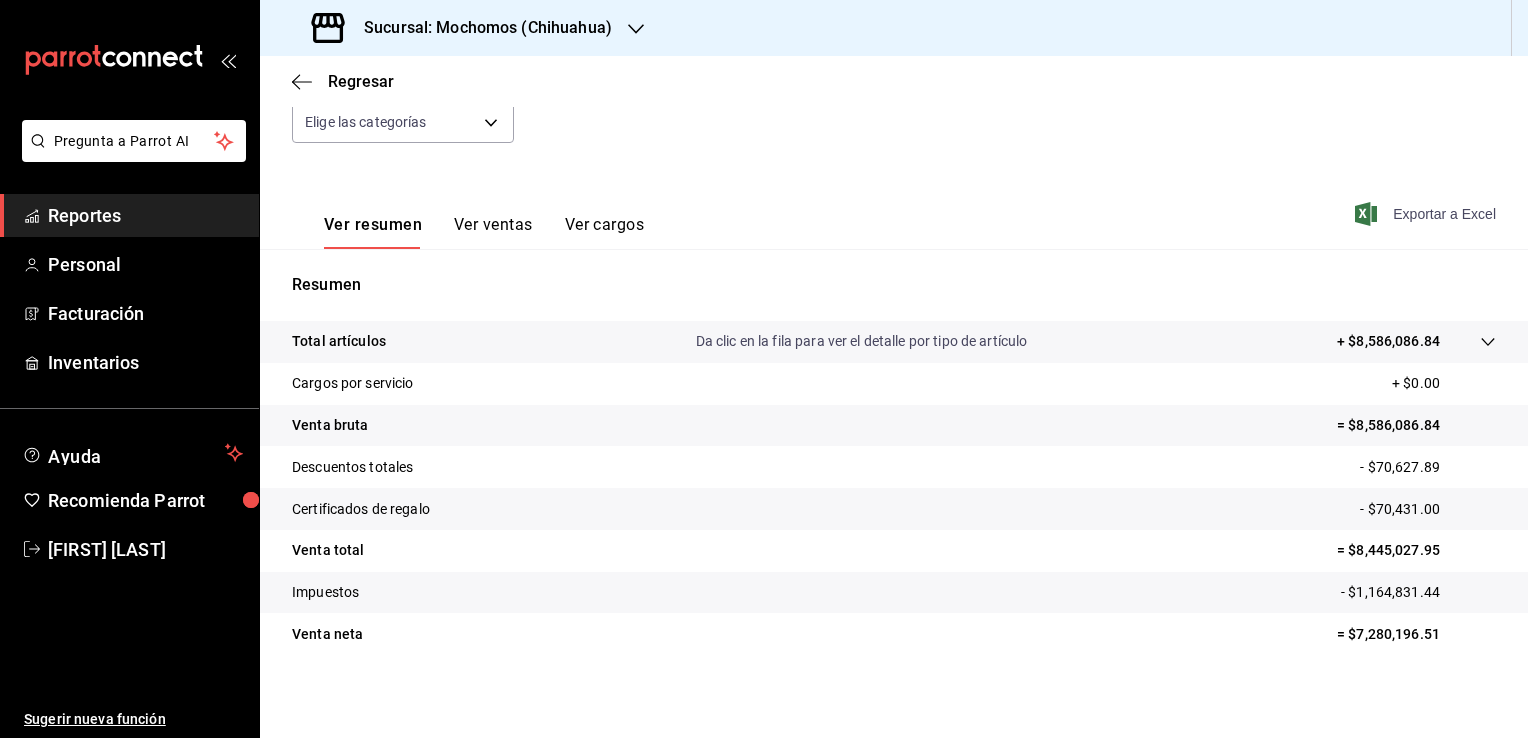 click on "Exportar a Excel" at bounding box center (1427, 214) 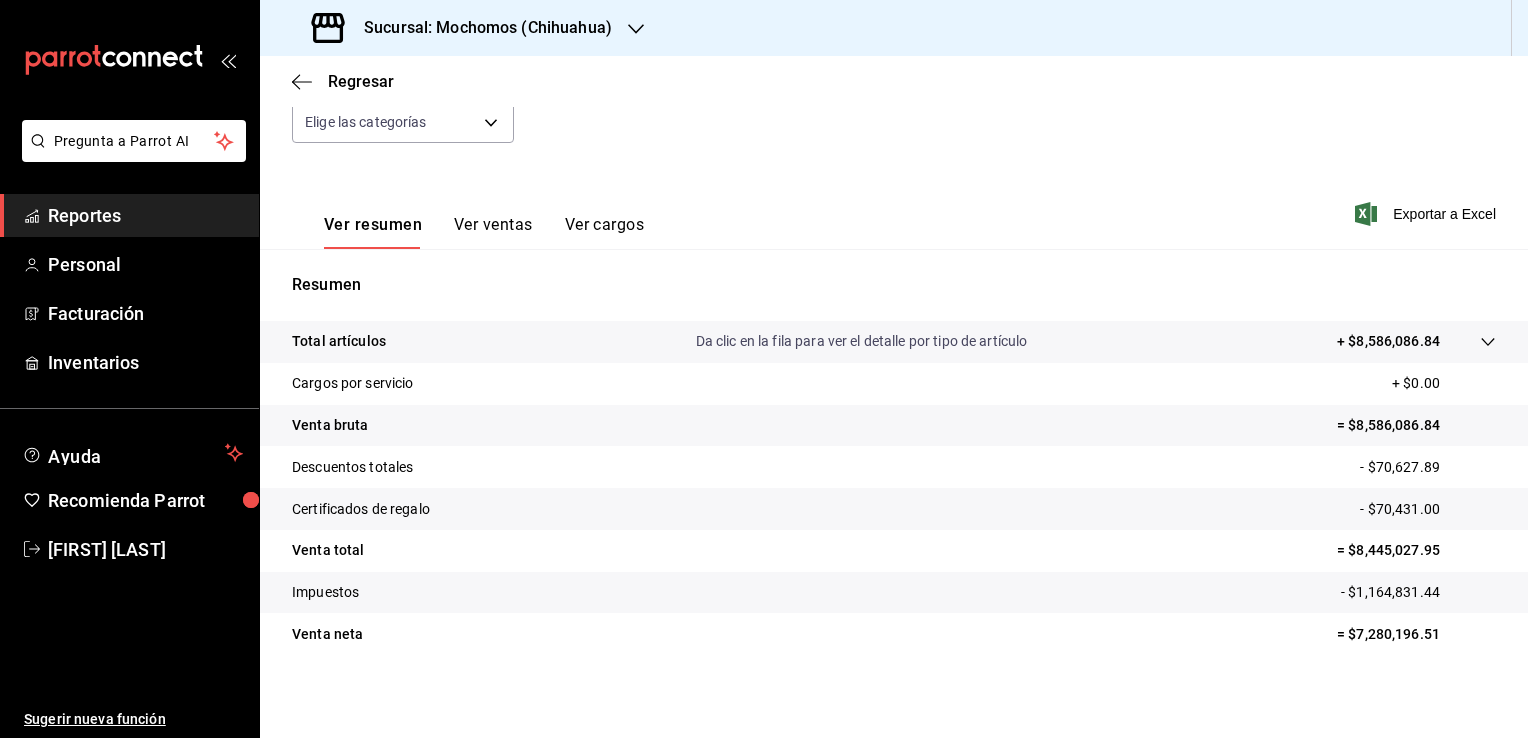 drag, startPoint x: 882, startPoint y: 262, endPoint x: 852, endPoint y: 205, distance: 64.412735 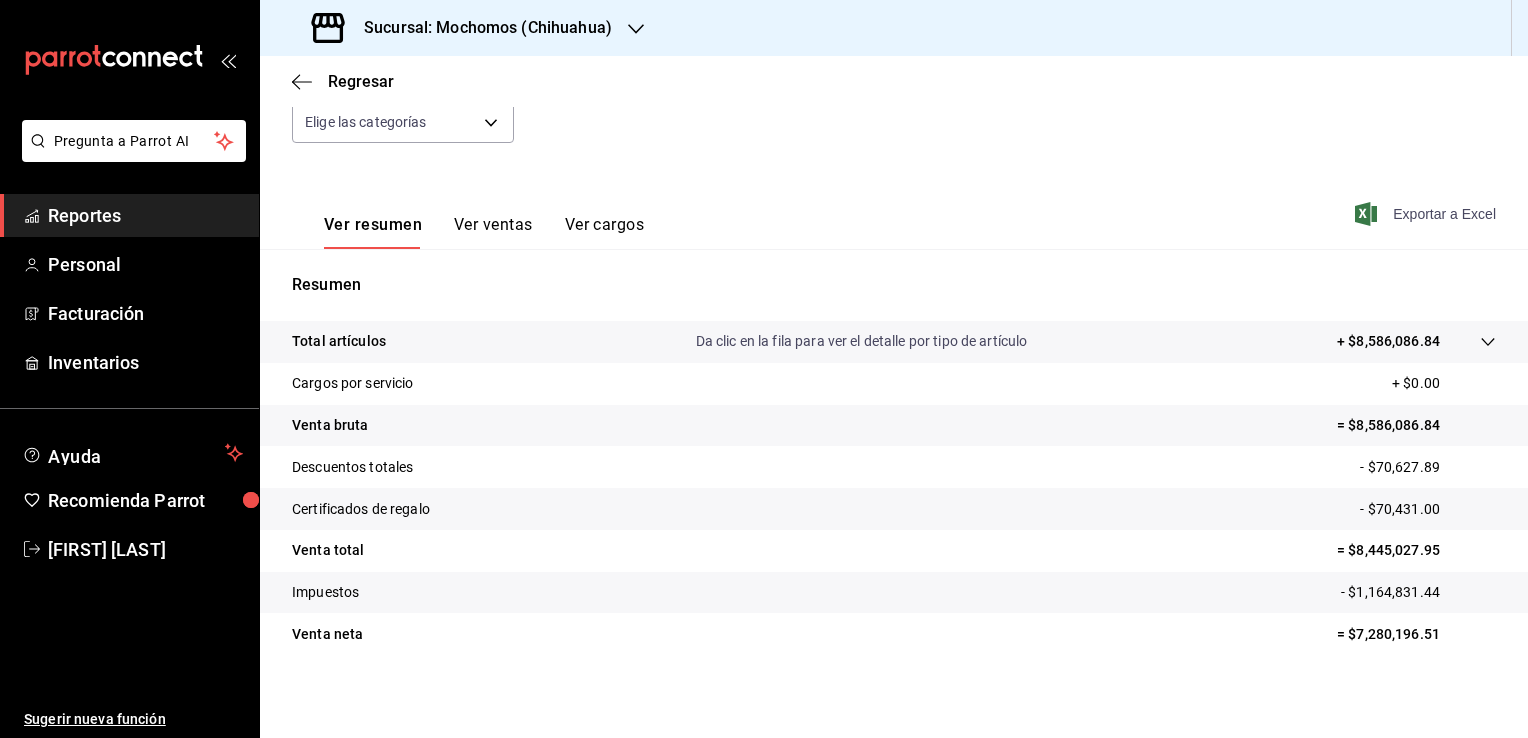 click on "Exportar a Excel" at bounding box center (1427, 214) 